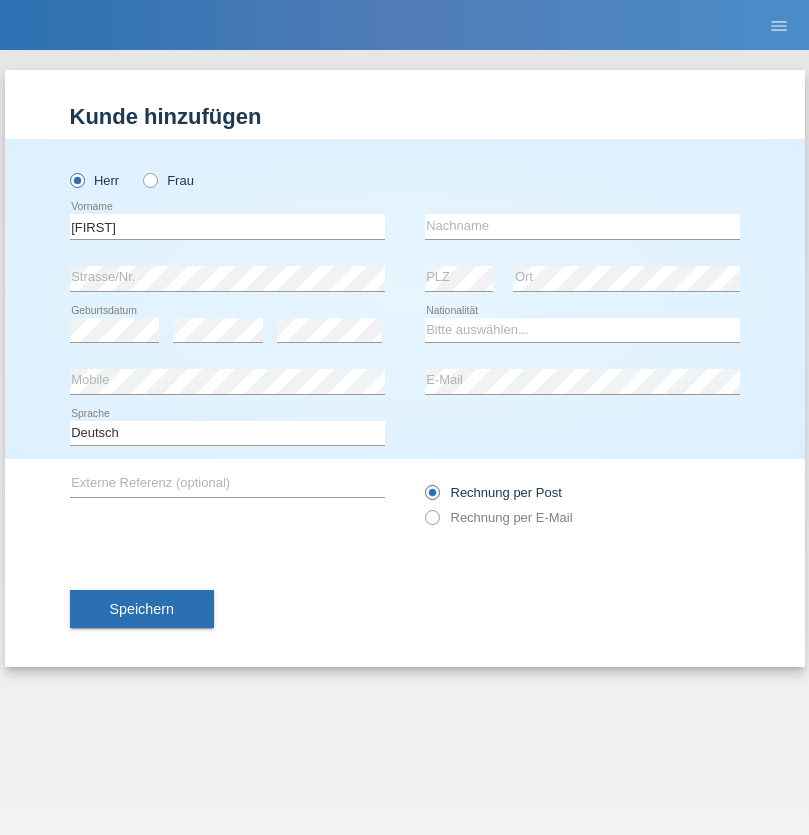 scroll, scrollTop: 0, scrollLeft: 0, axis: both 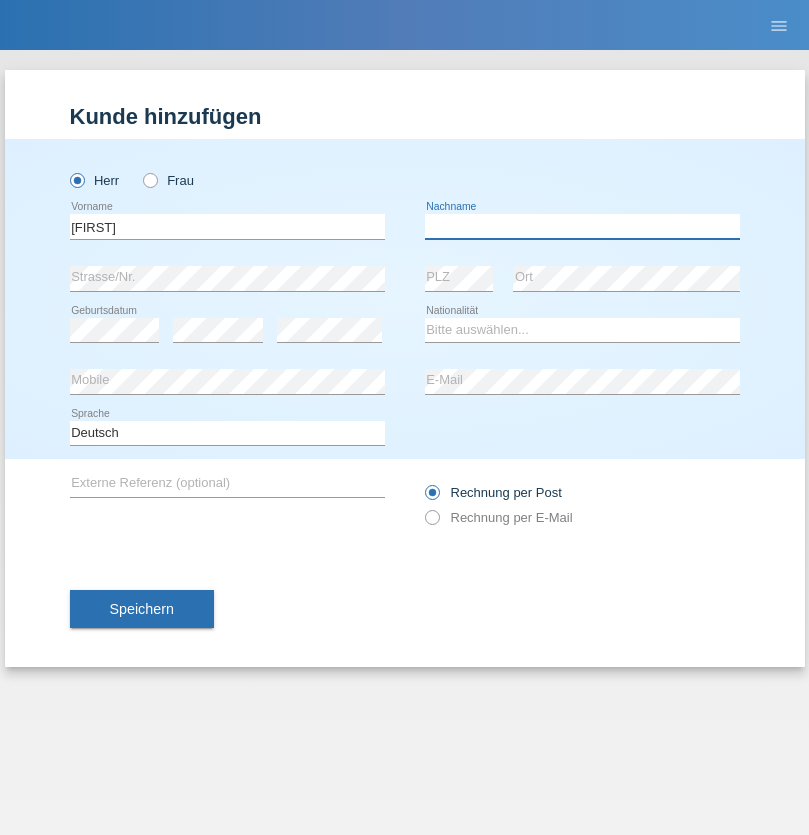 click at bounding box center [582, 226] 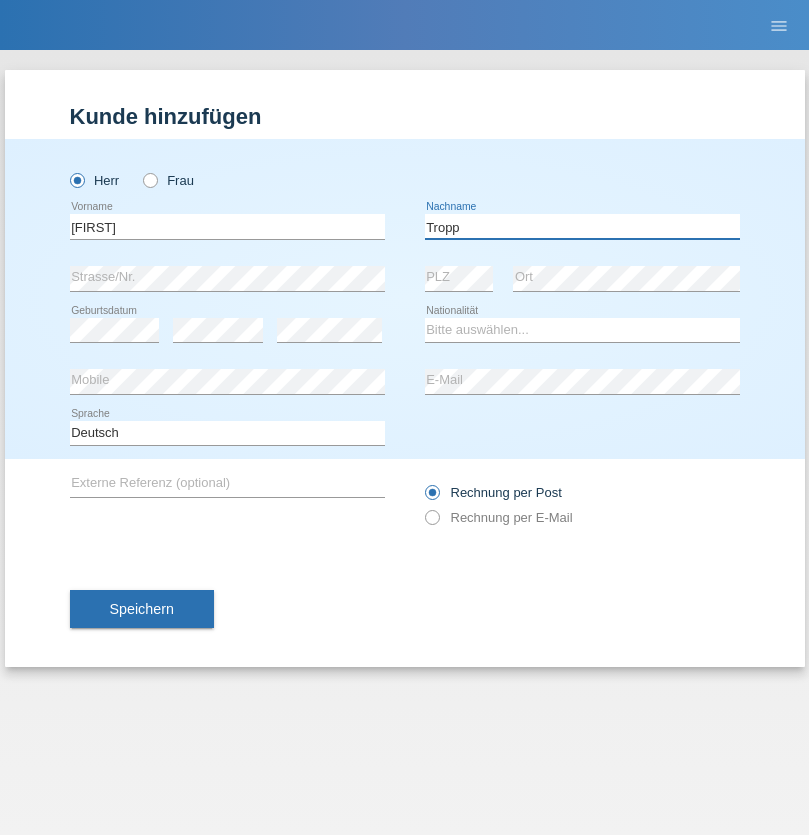 type on "Tropp" 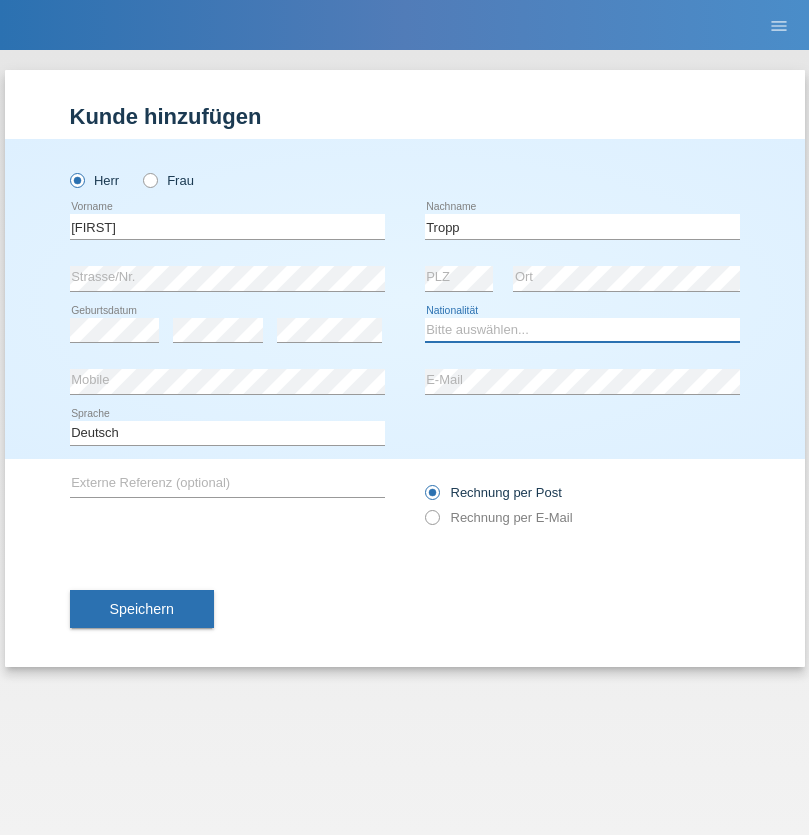 select on "SK" 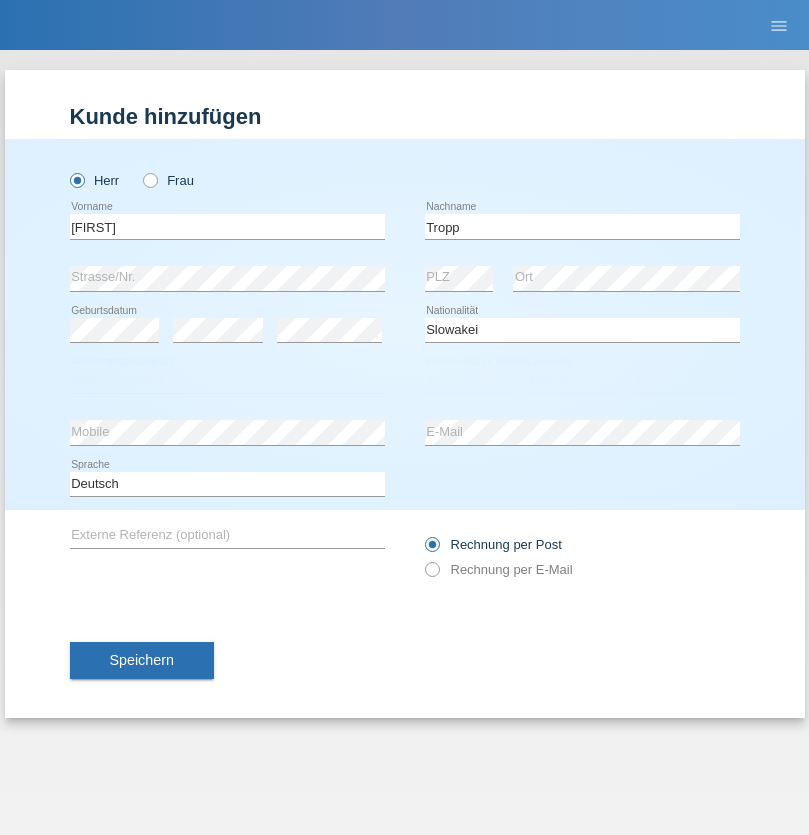 select on "C" 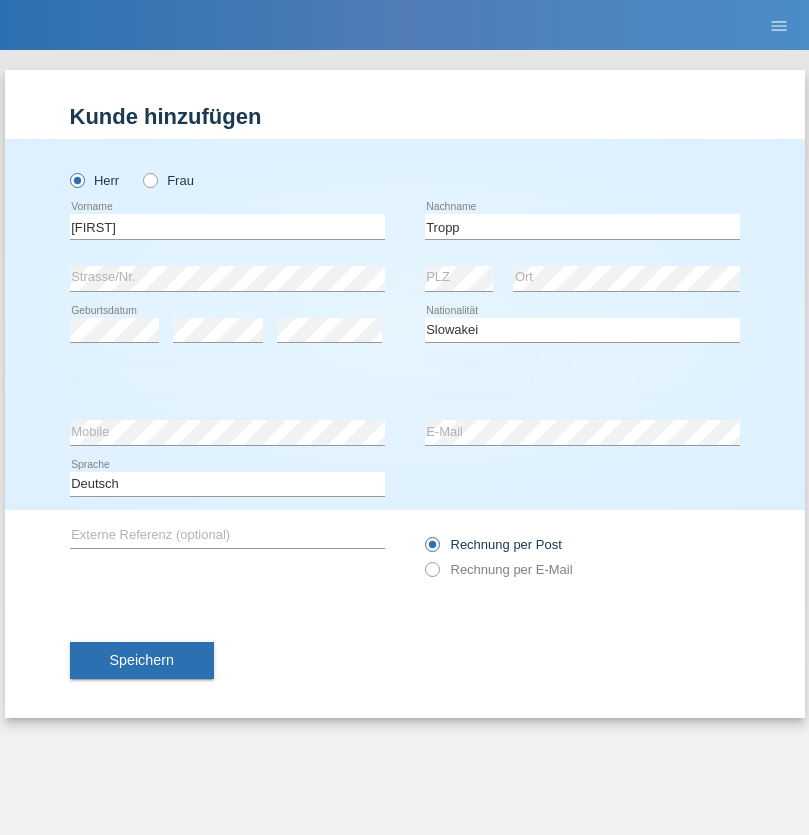 select on "07" 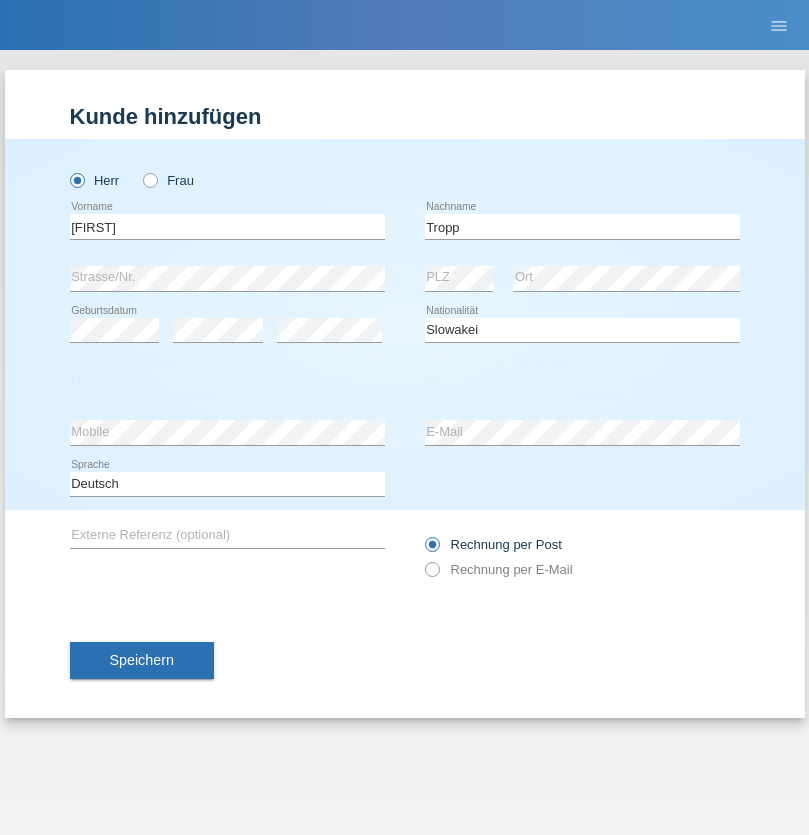 select on "08" 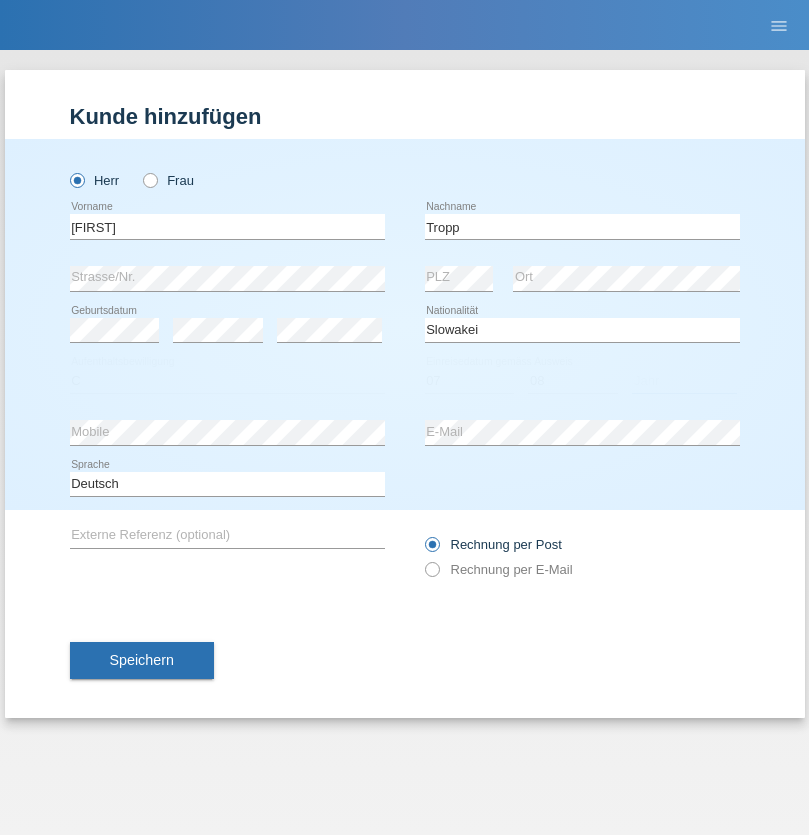 select on "2021" 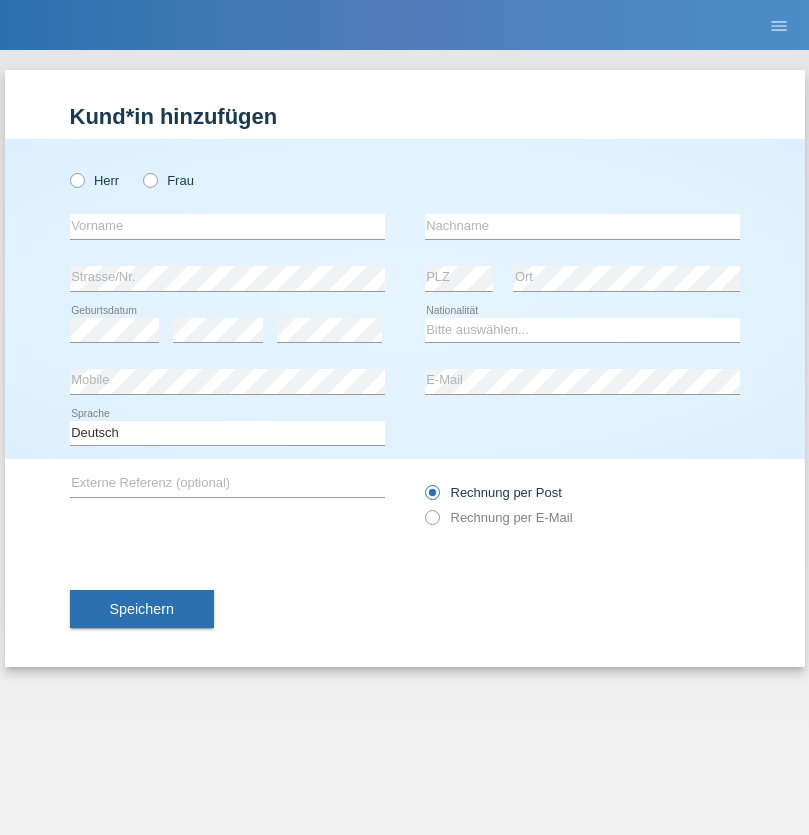 scroll, scrollTop: 0, scrollLeft: 0, axis: both 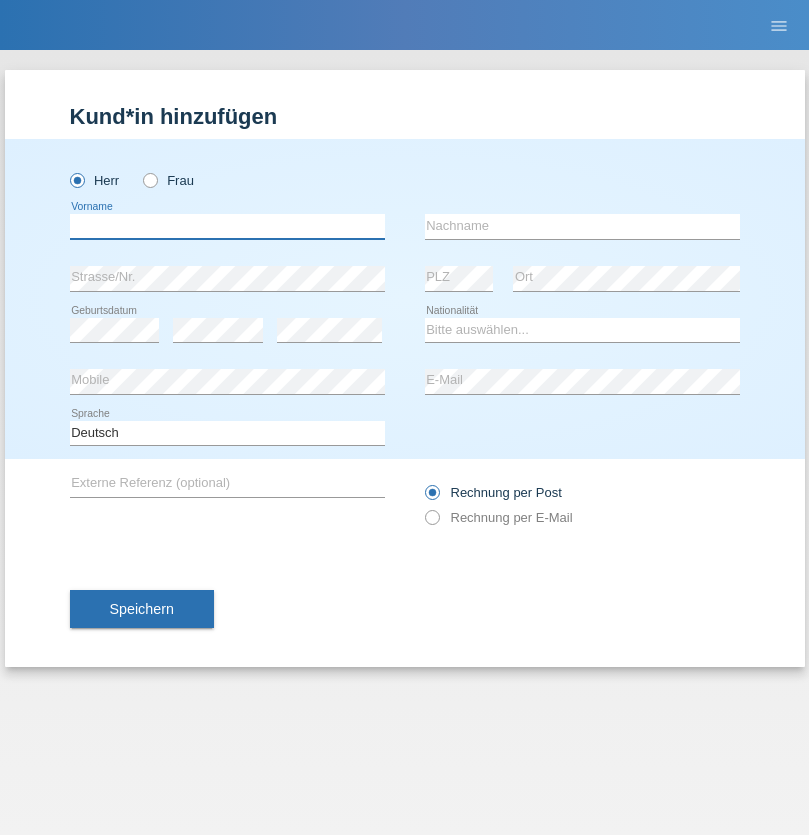 click at bounding box center (227, 226) 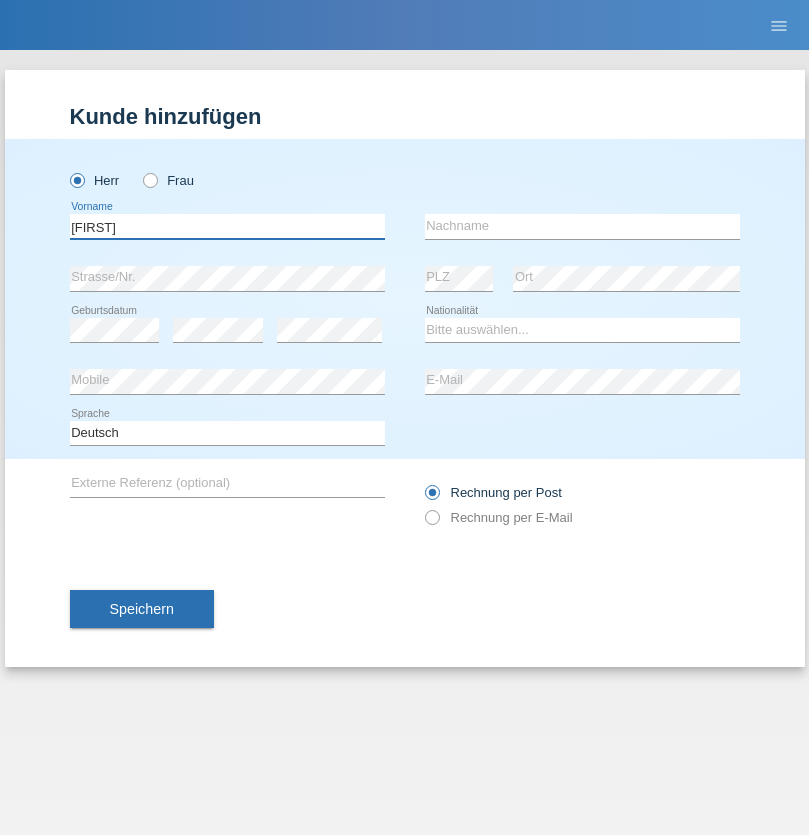 type on "[FIRST]" 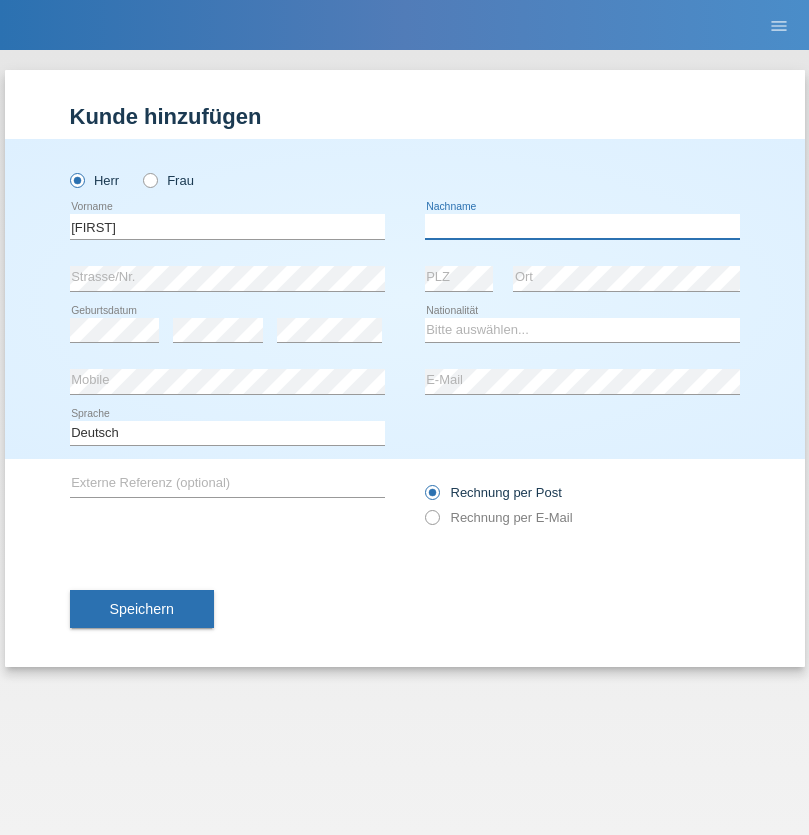 click at bounding box center (582, 226) 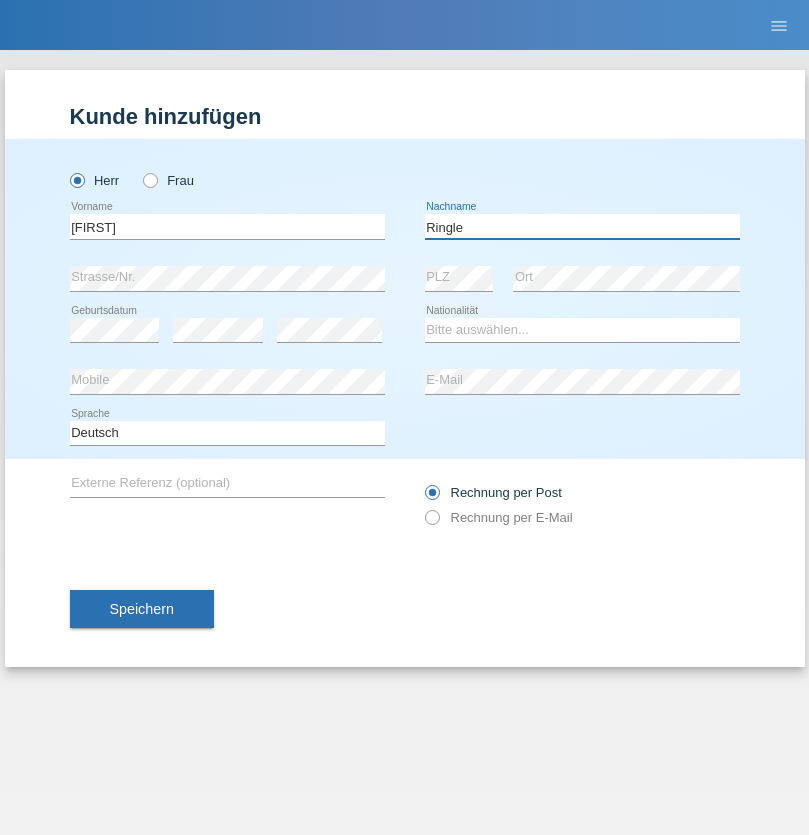 type on "Ringle" 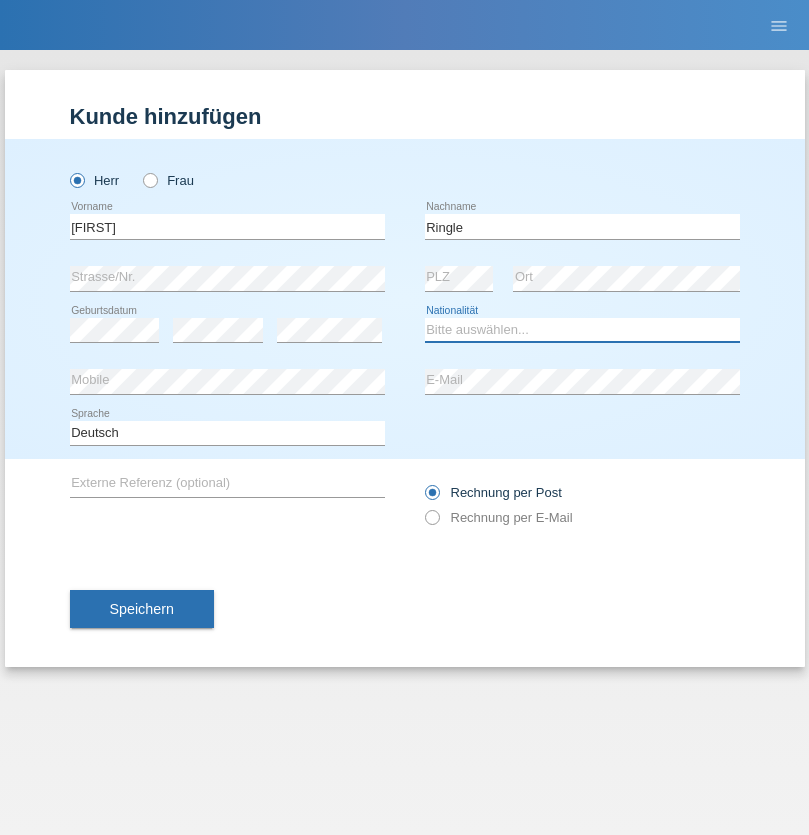 select on "DE" 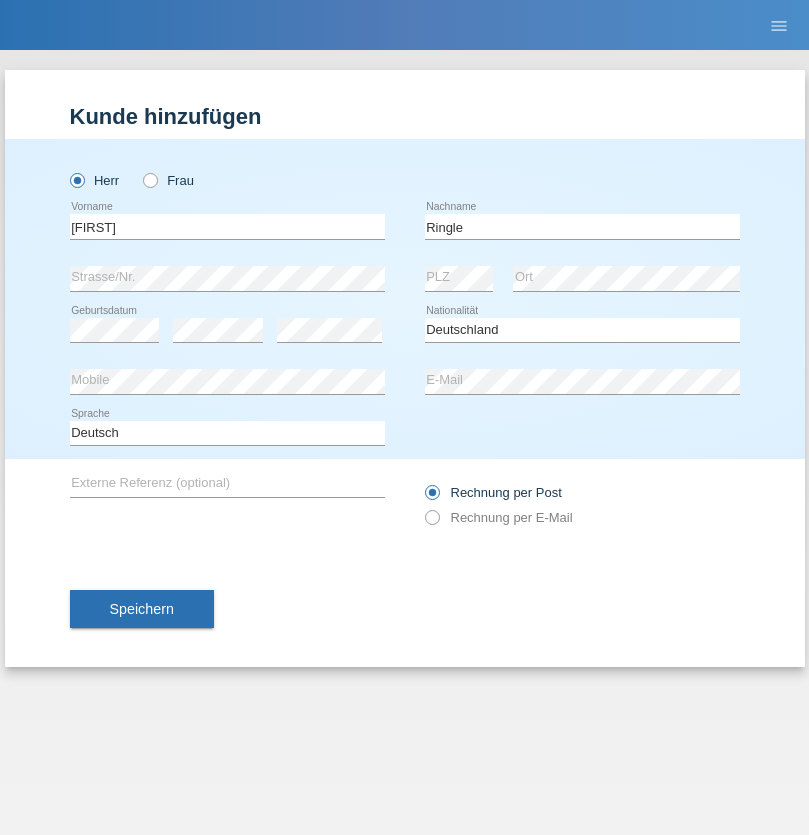 select on "C" 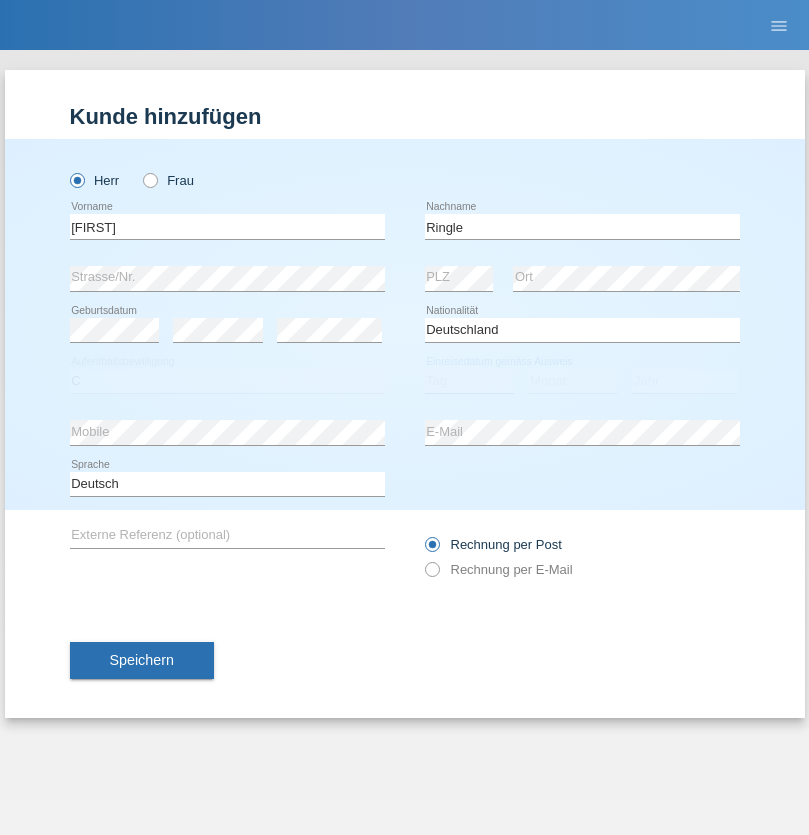select on "06" 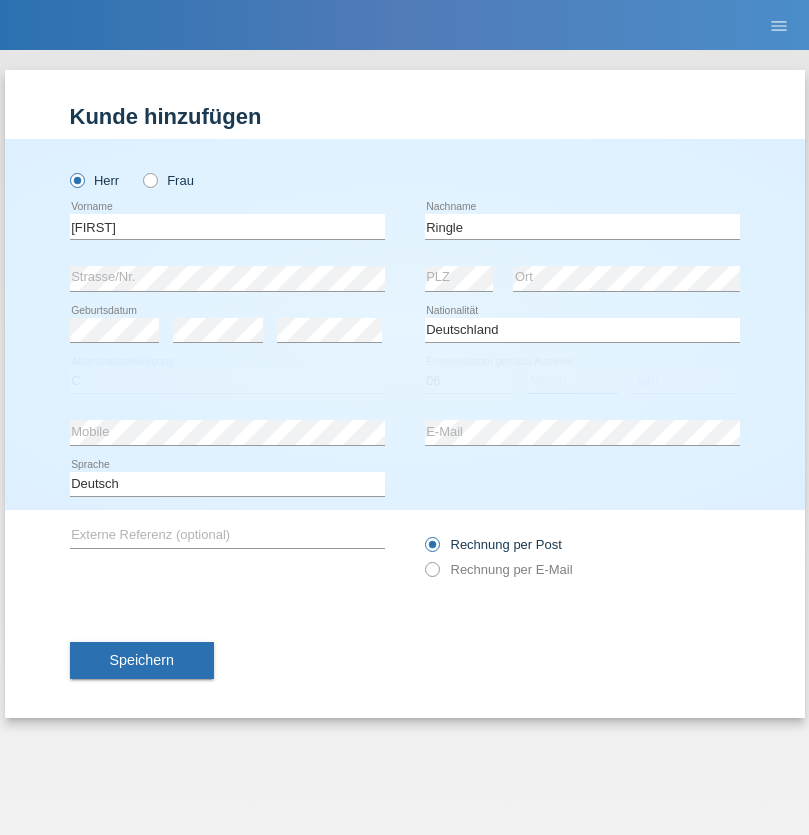 select on "01" 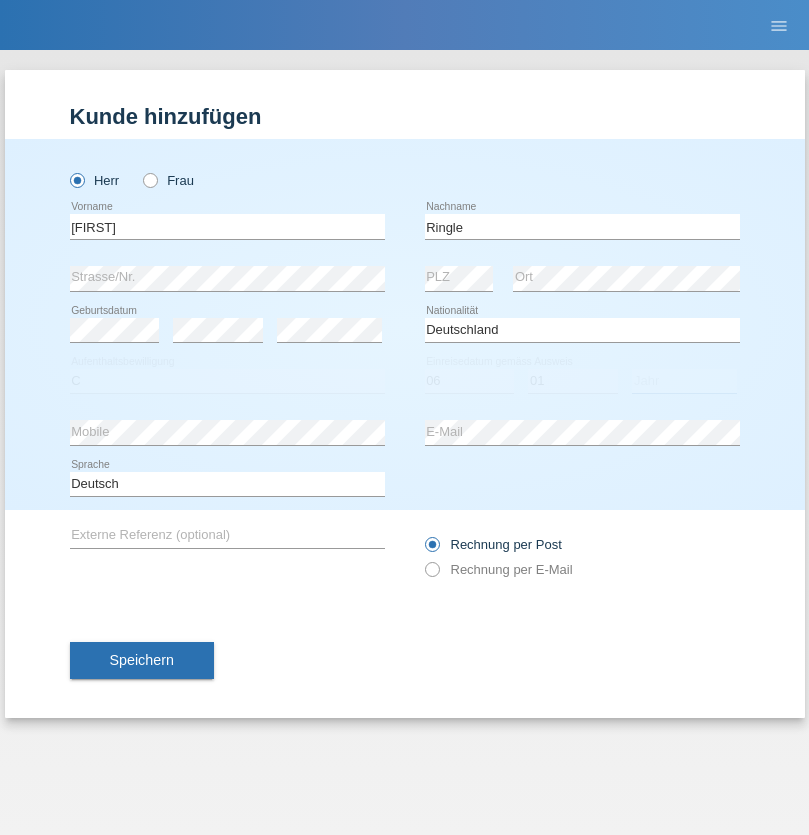 select on "2021" 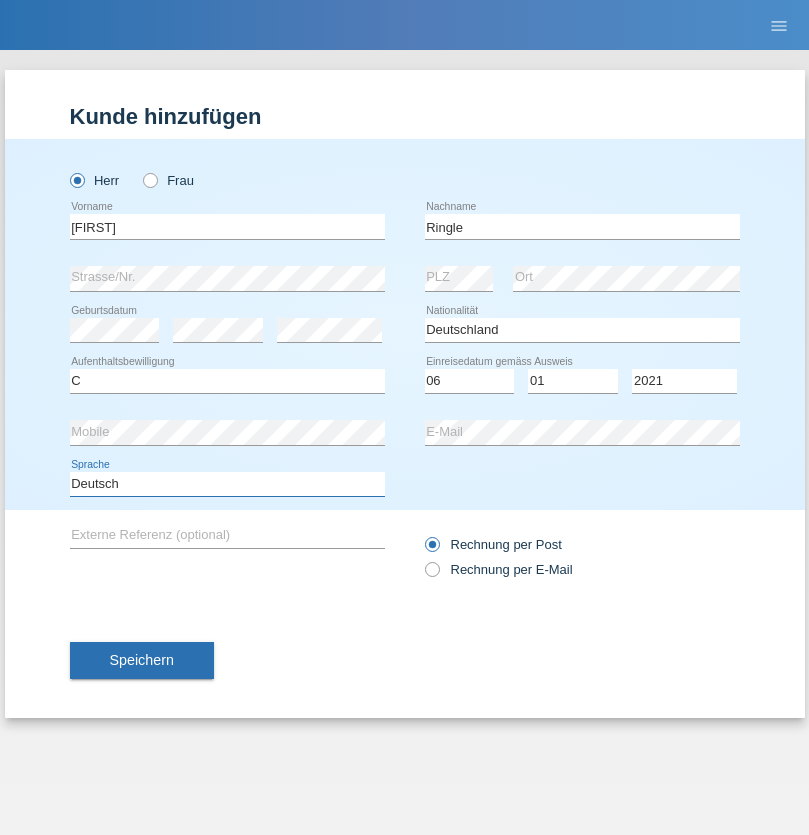 select on "en" 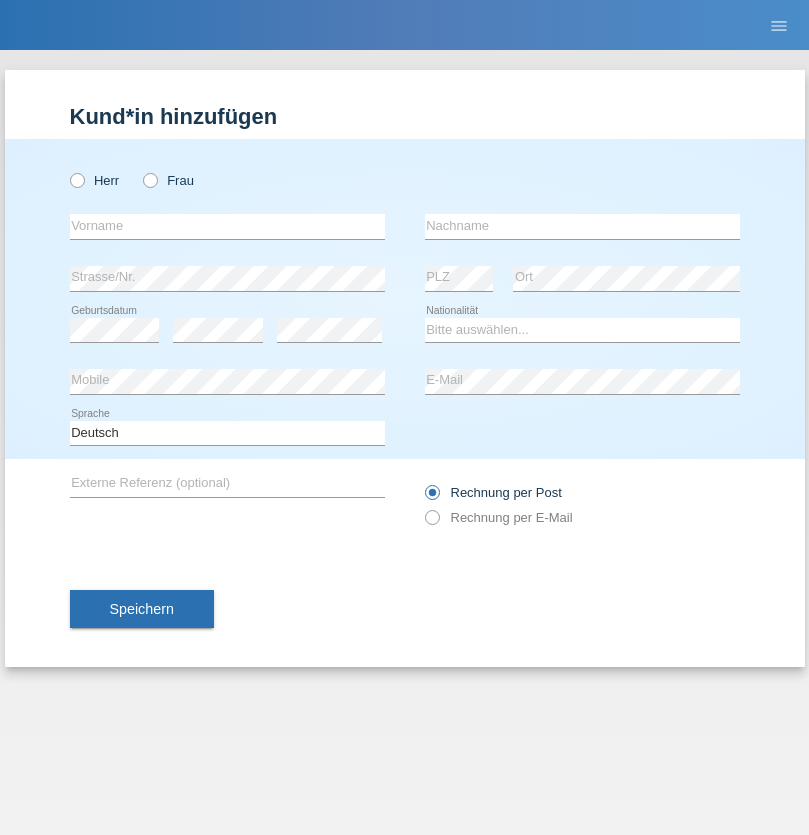 scroll, scrollTop: 0, scrollLeft: 0, axis: both 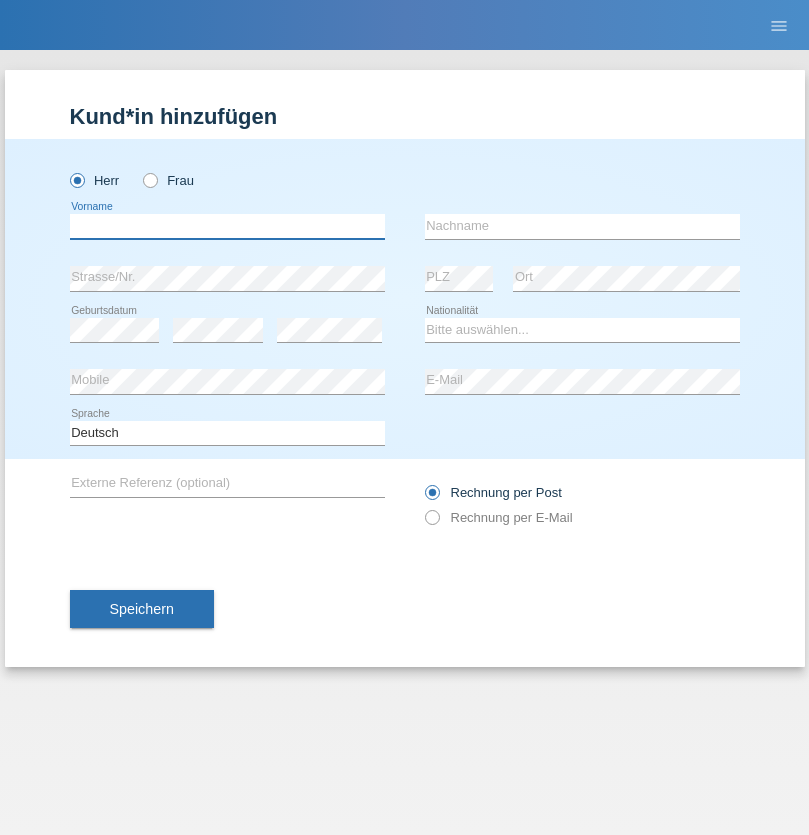 click at bounding box center [227, 226] 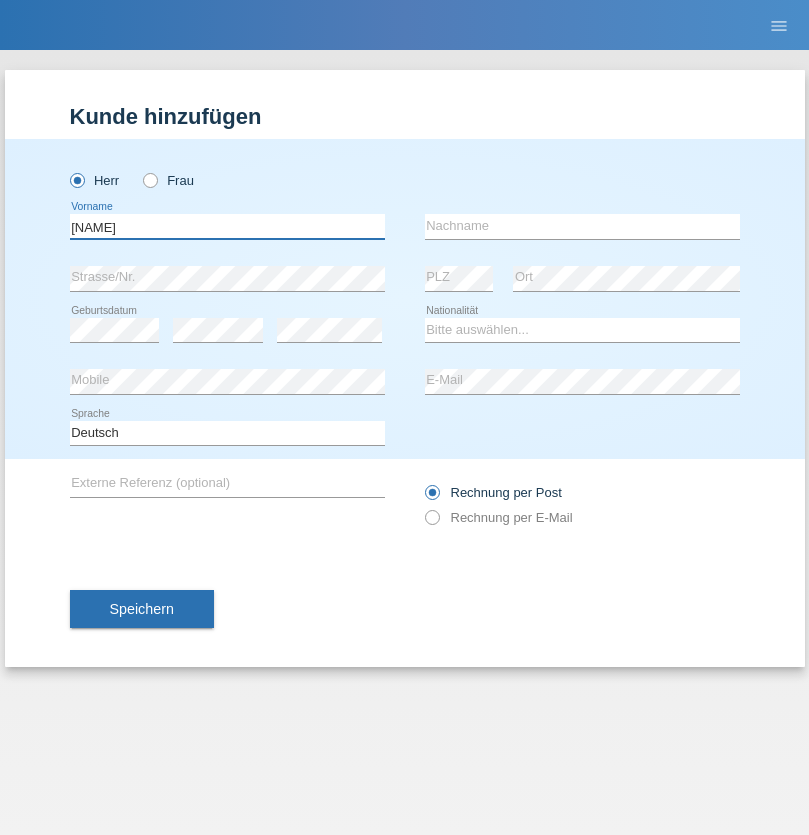 type on "Junior" 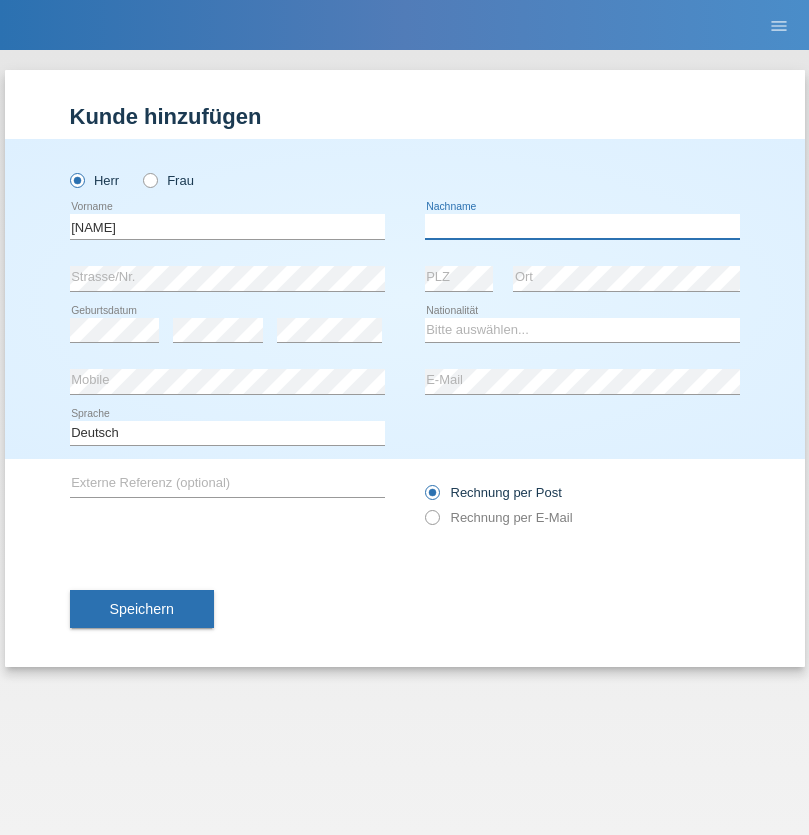click at bounding box center (582, 226) 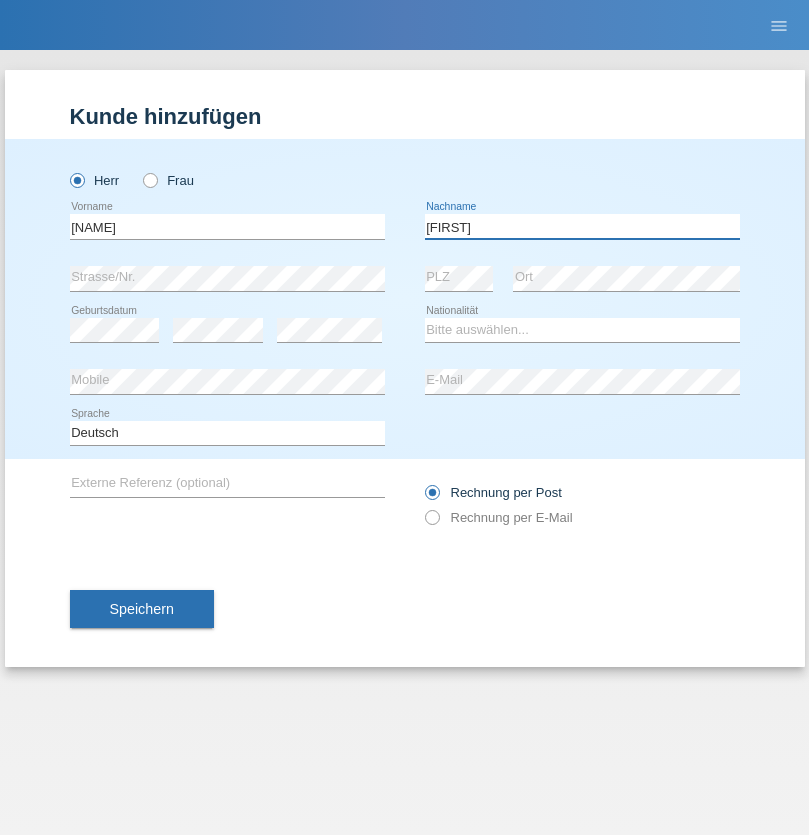 type on "Mauricio" 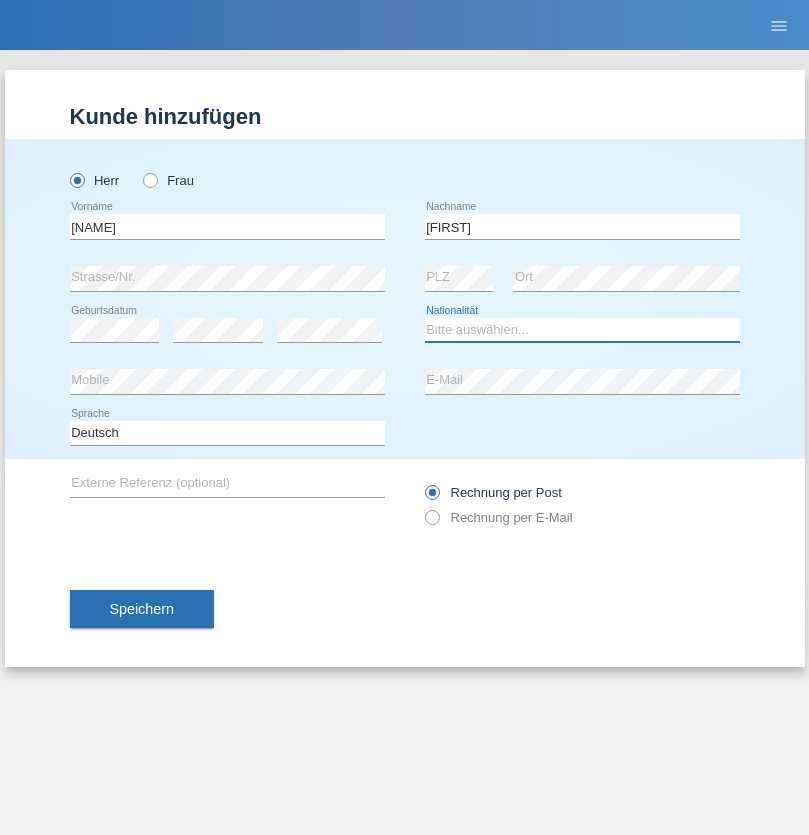 select on "CH" 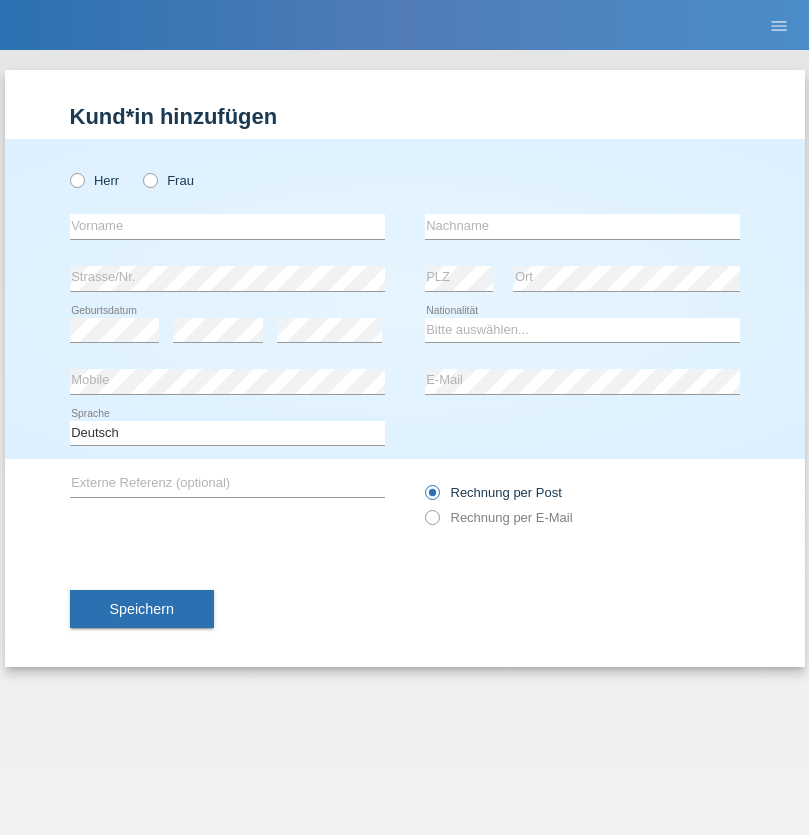 scroll, scrollTop: 0, scrollLeft: 0, axis: both 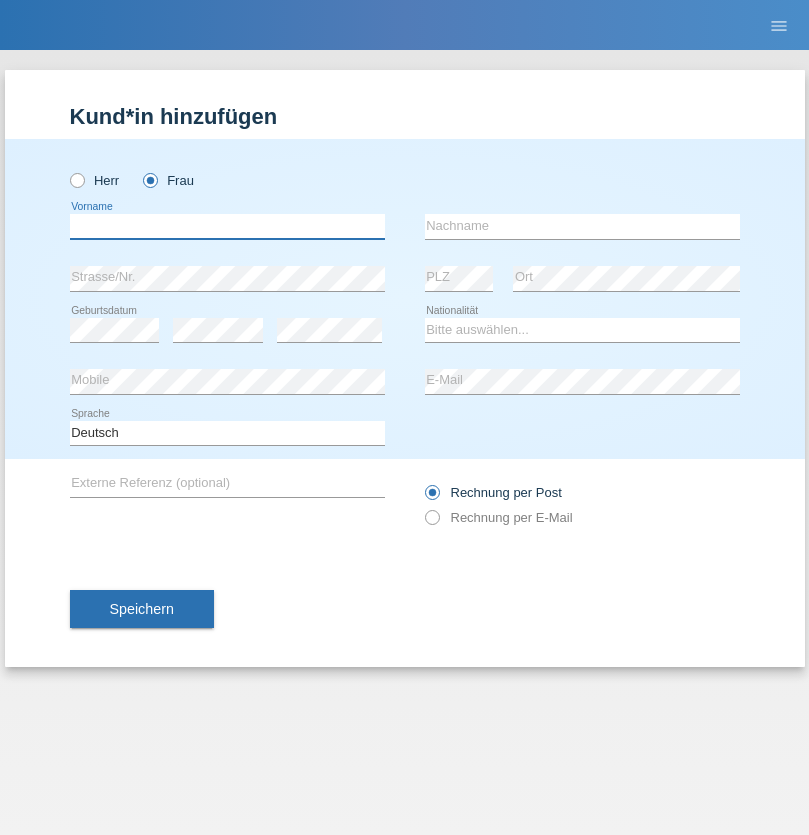 click at bounding box center (227, 226) 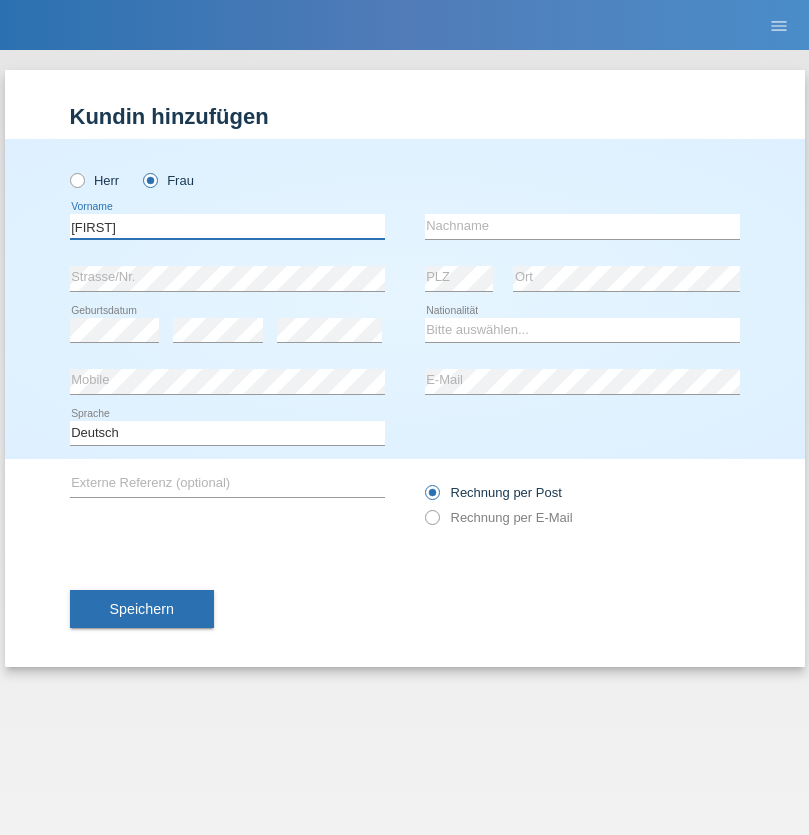 type on "Monika" 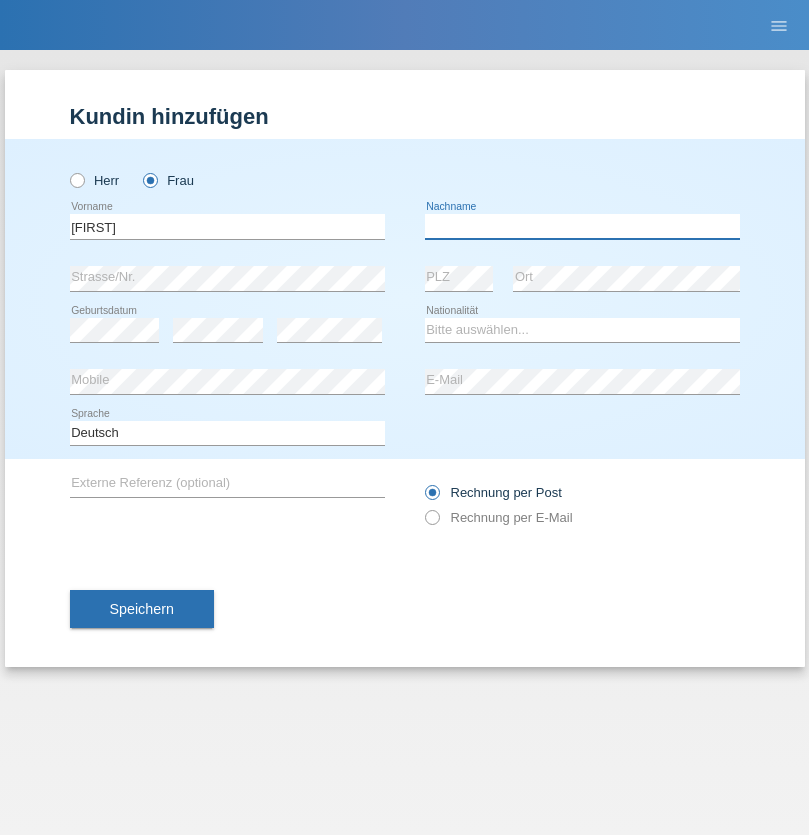click at bounding box center [582, 226] 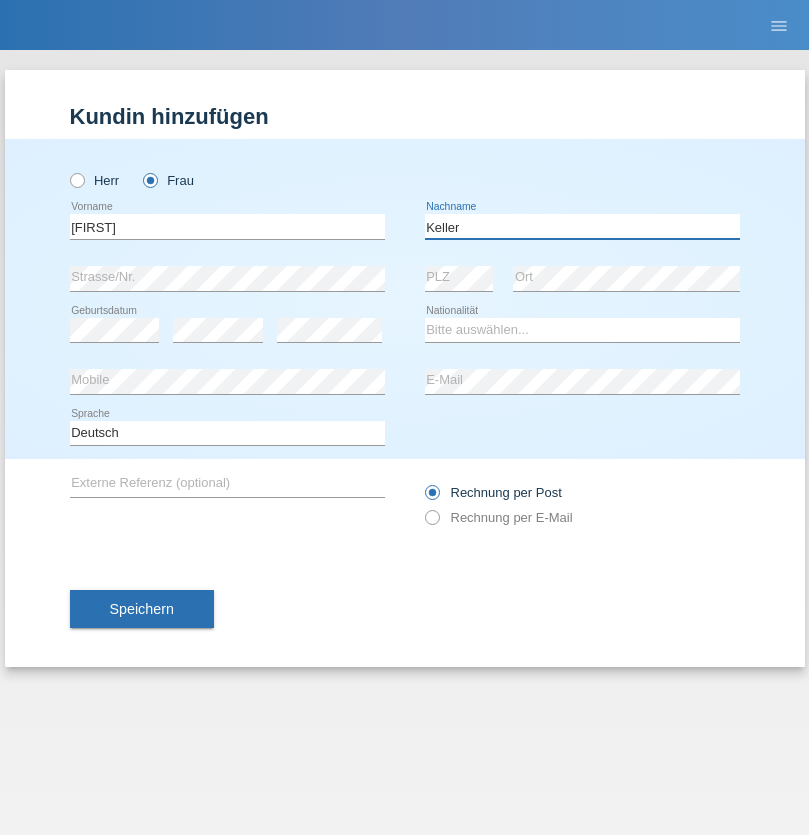 type on "Keller" 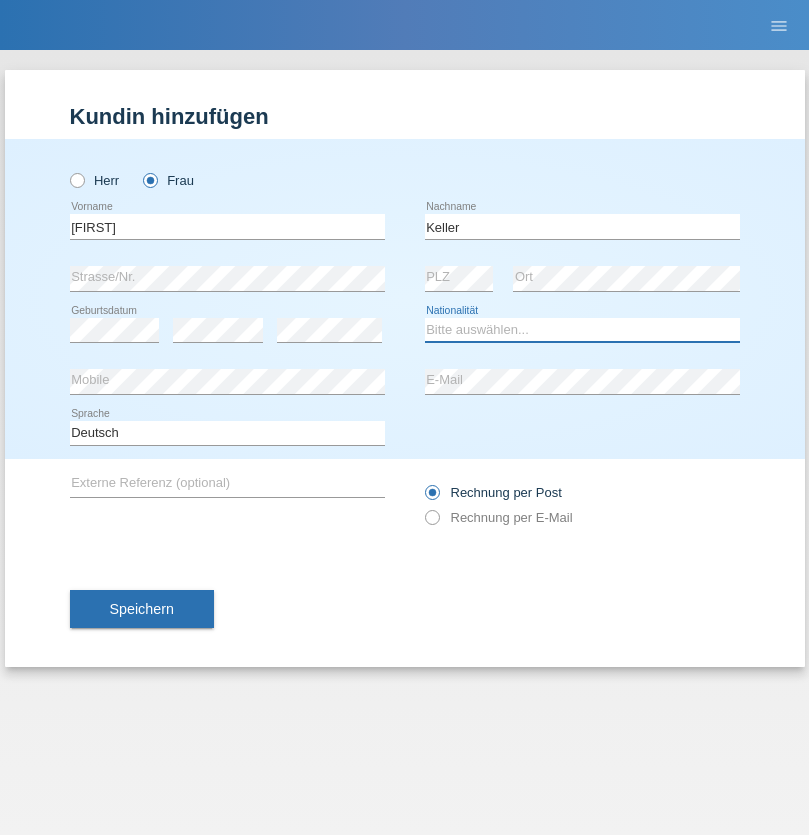 select on "CH" 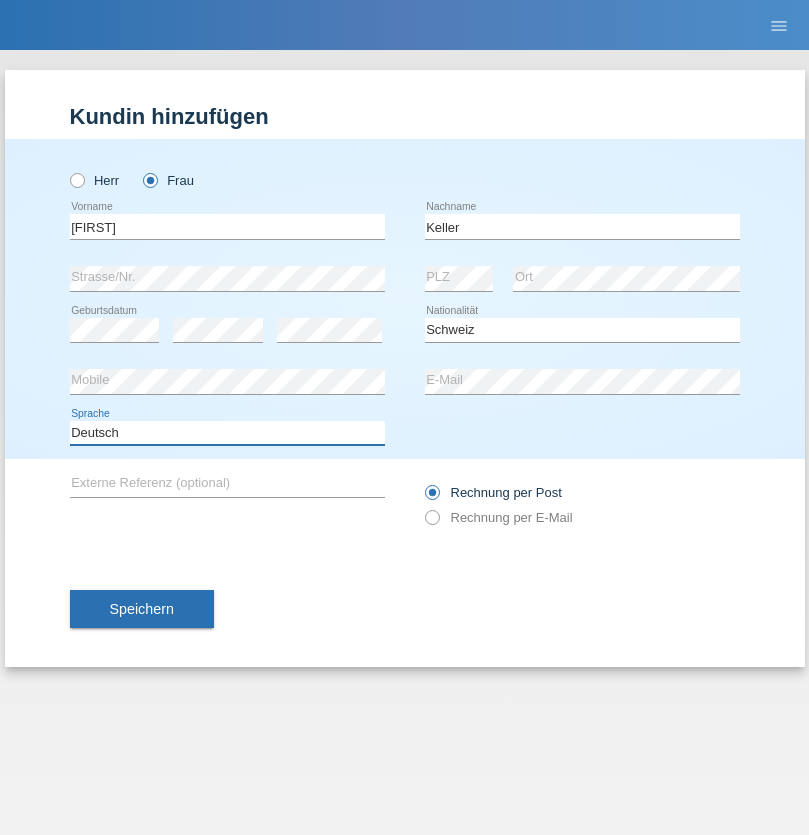 select on "en" 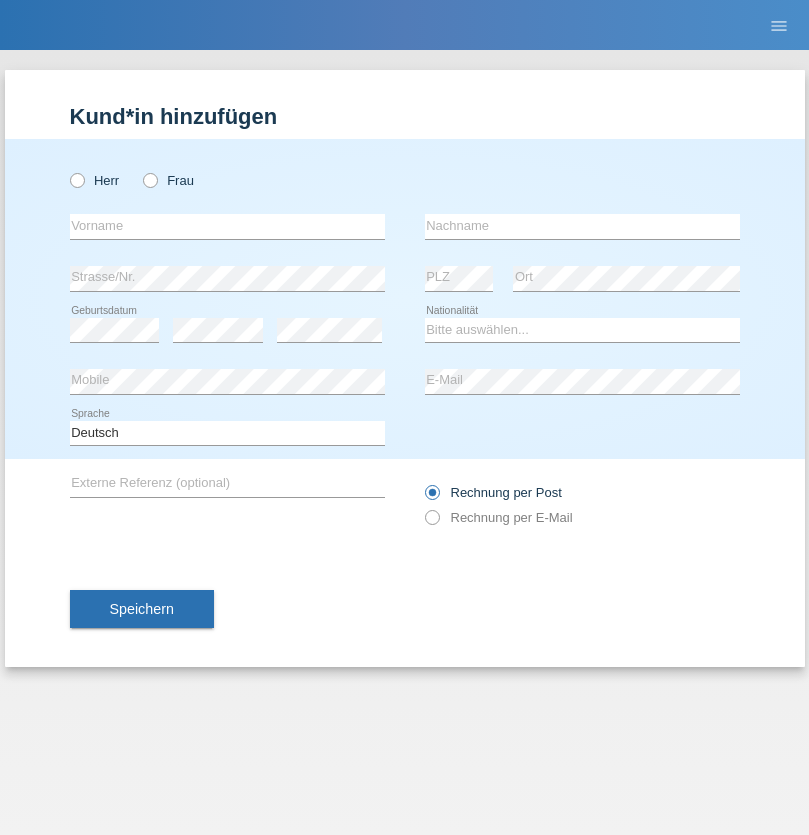 scroll, scrollTop: 0, scrollLeft: 0, axis: both 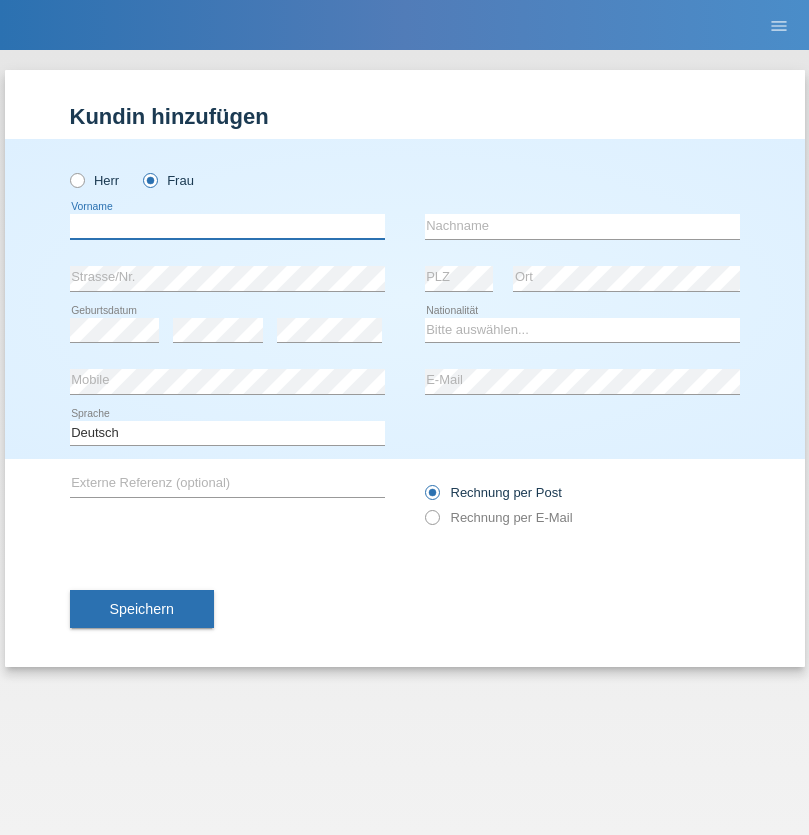 click at bounding box center [227, 226] 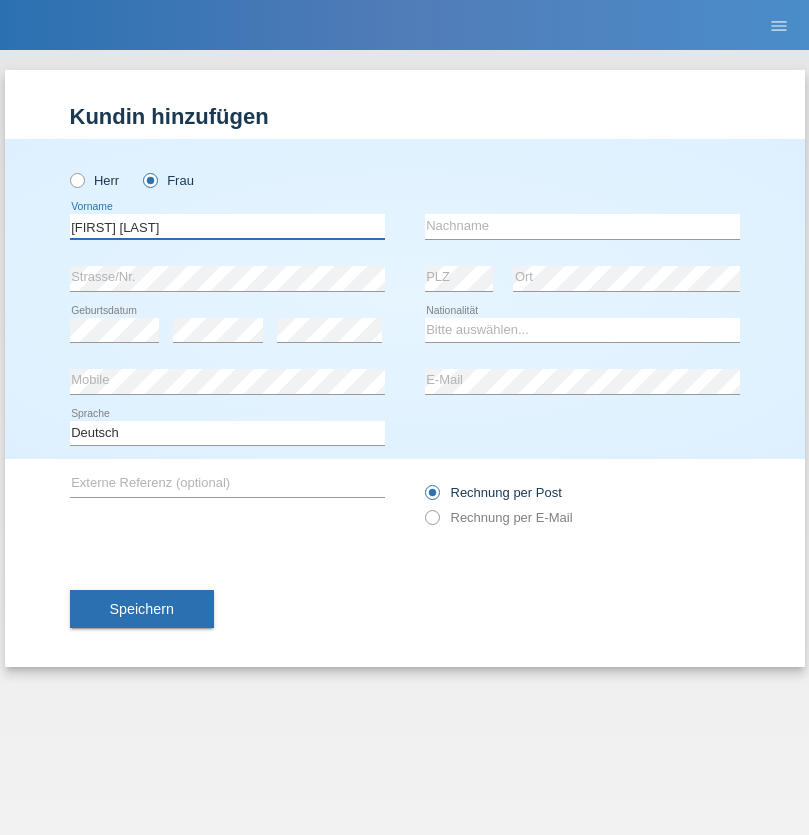 type on "[FIRST] [LAST]" 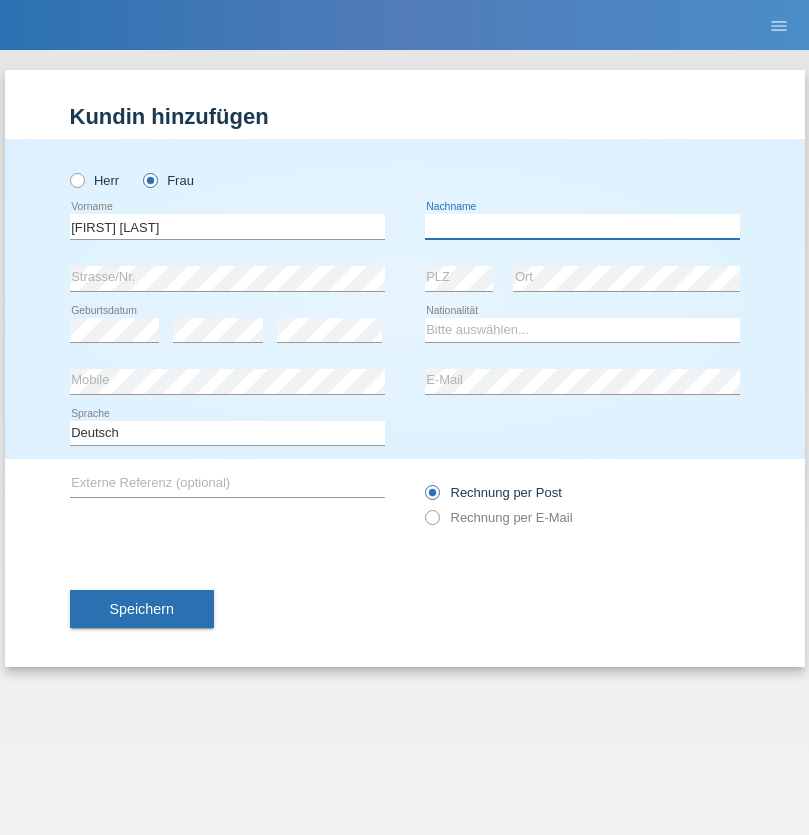 click at bounding box center (582, 226) 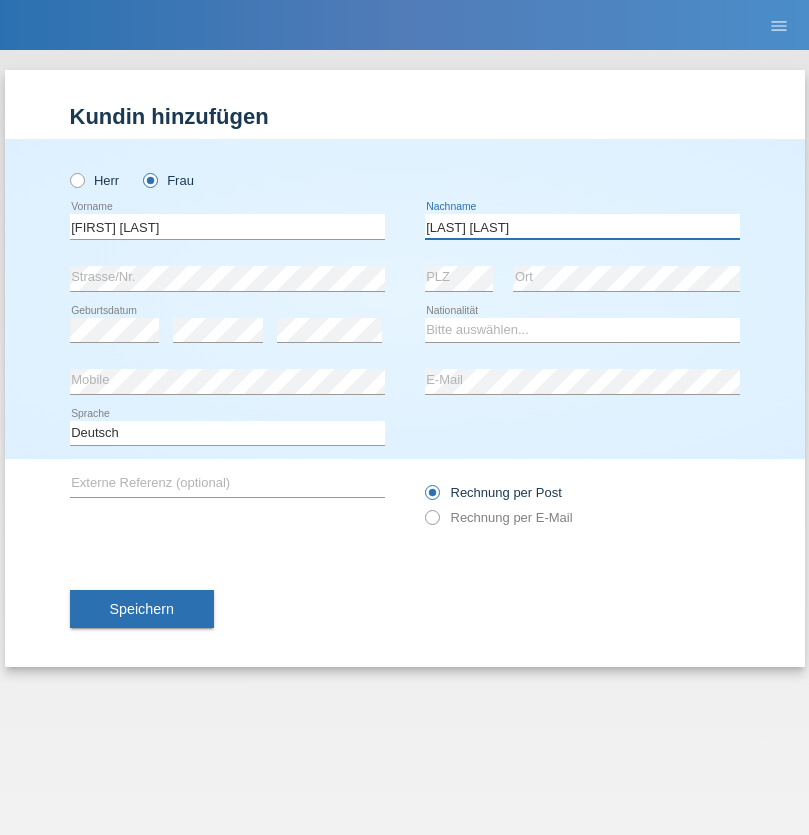 type on "[LAST] [LAST]" 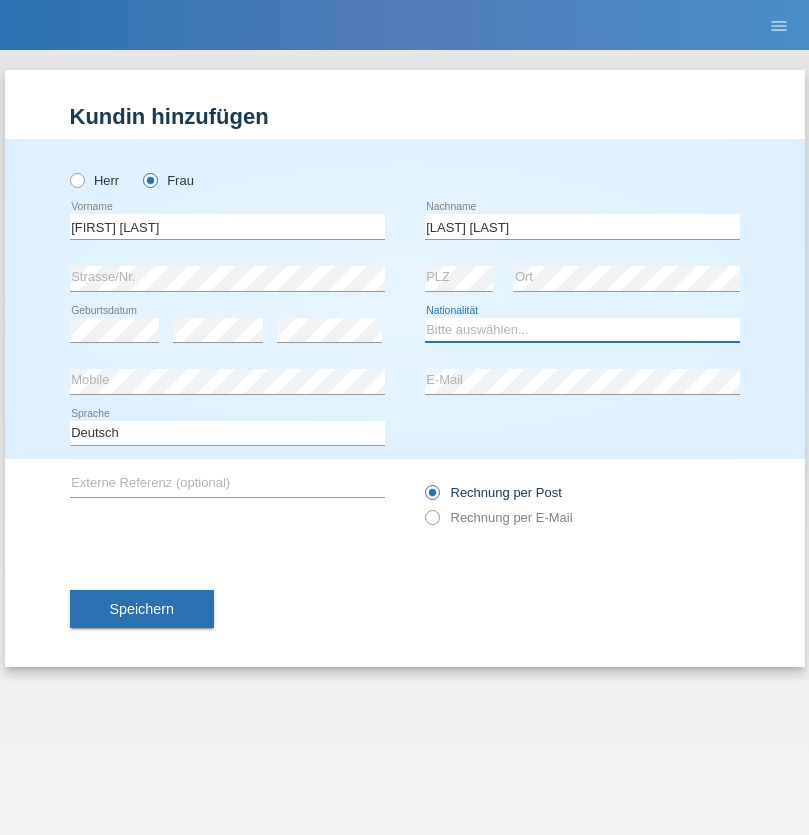 select on "CH" 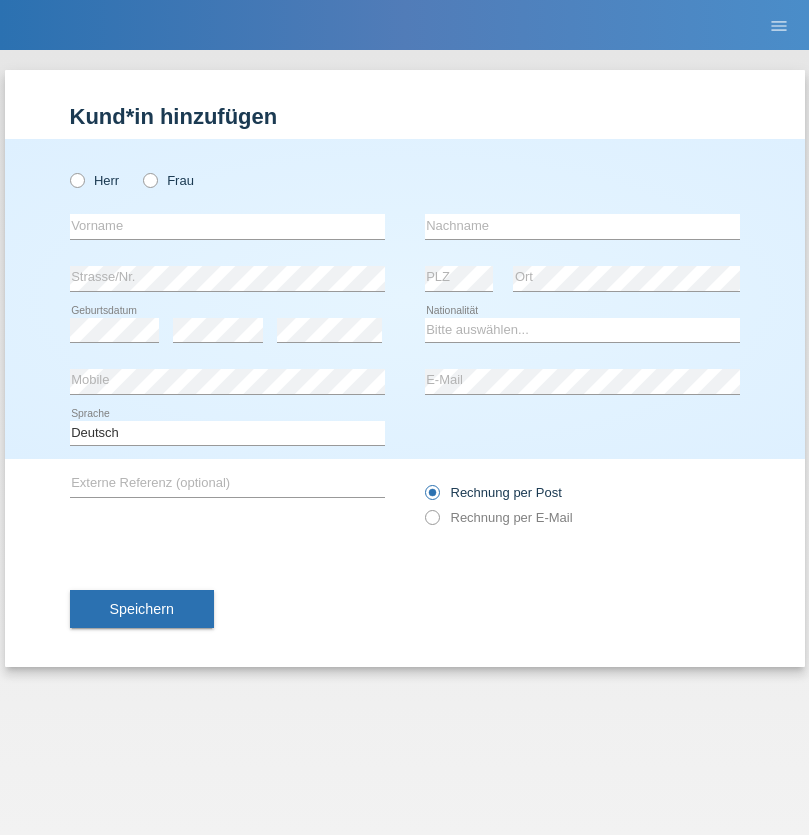 scroll, scrollTop: 0, scrollLeft: 0, axis: both 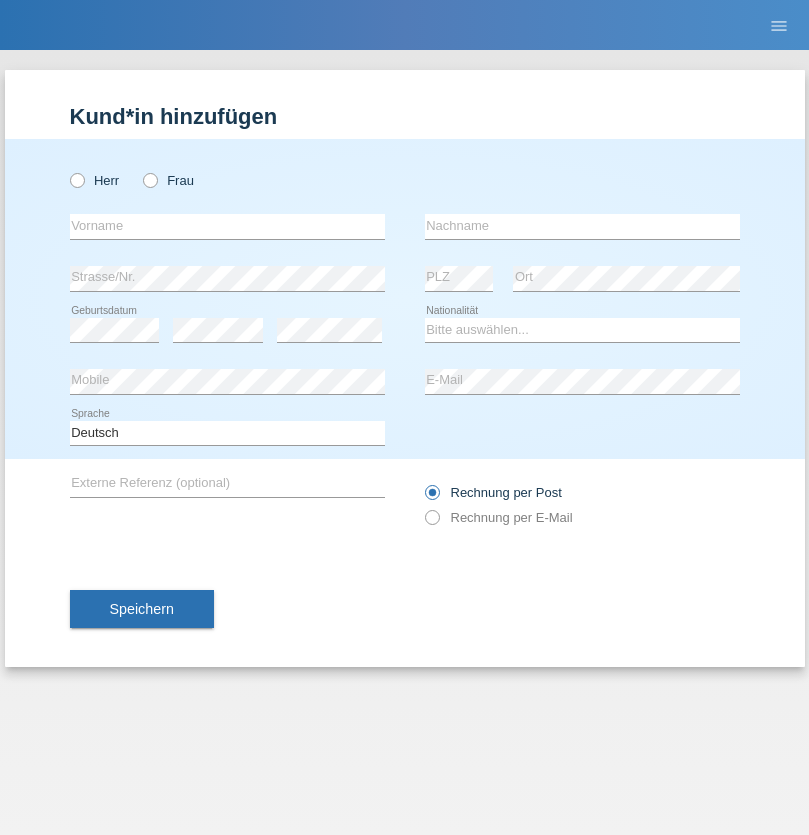radio on "true" 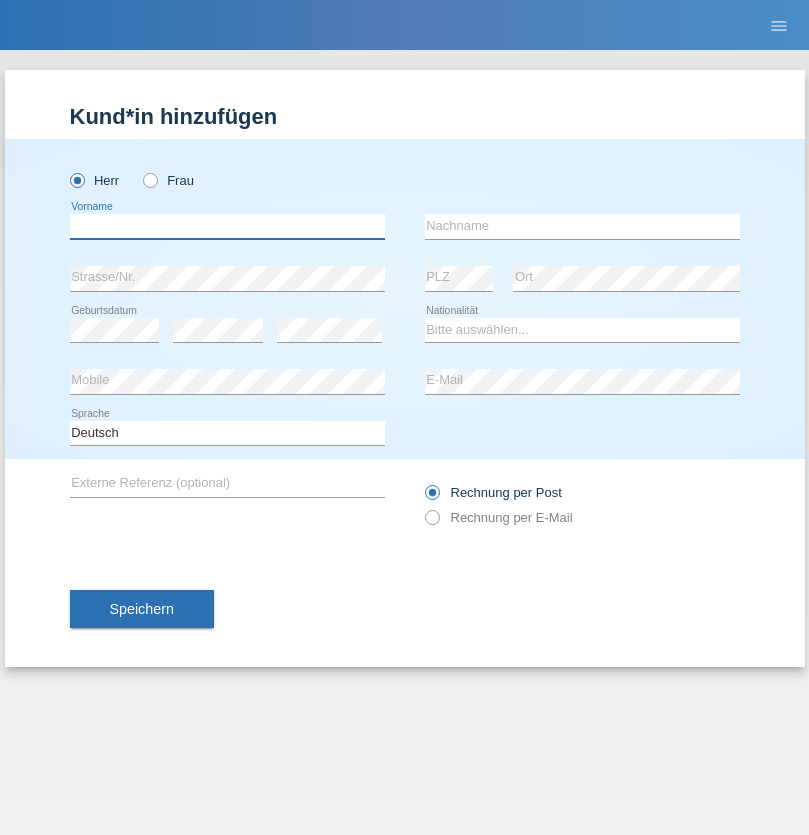 click at bounding box center (227, 226) 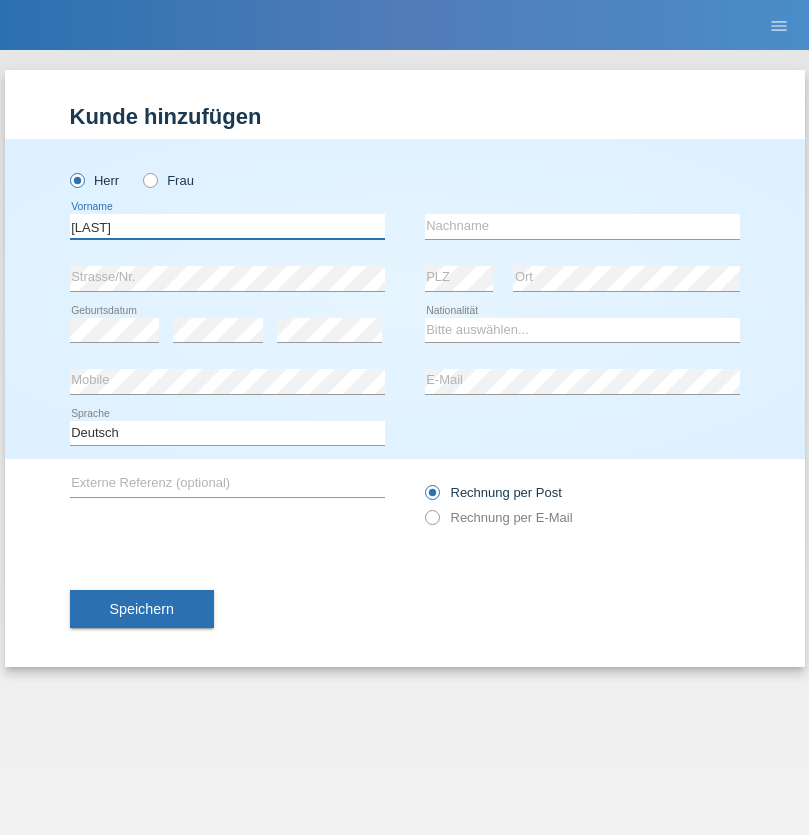 type on "Beqiri" 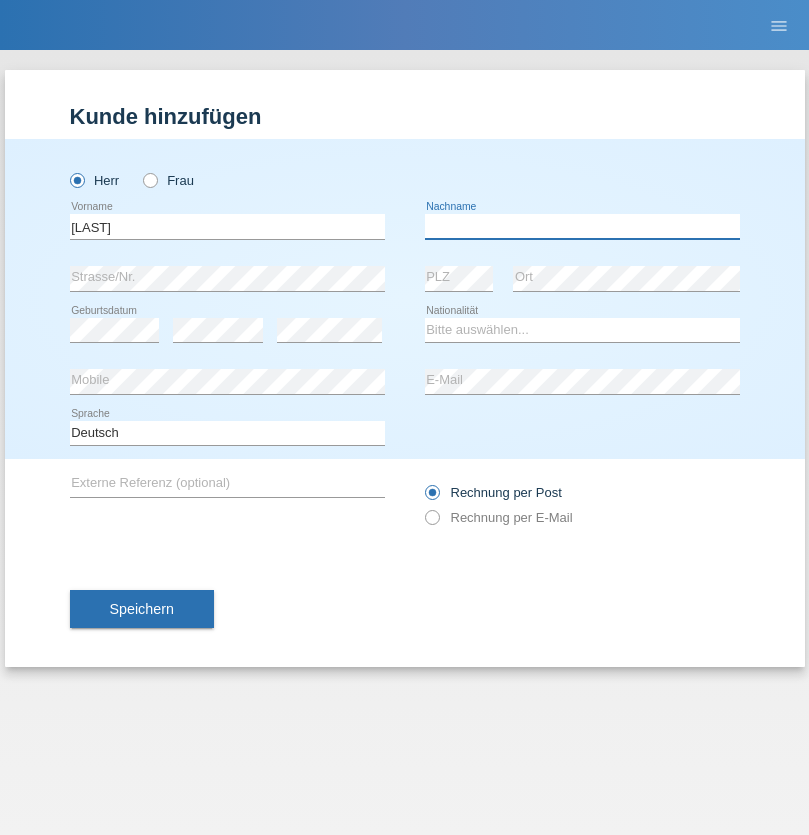 click at bounding box center [582, 226] 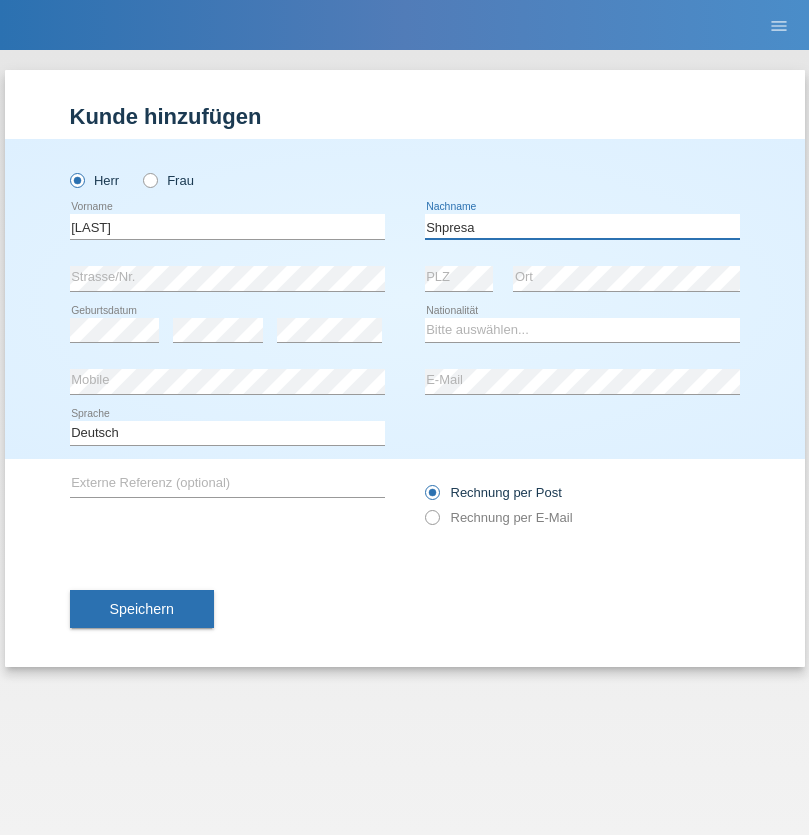 type on "Shpresa" 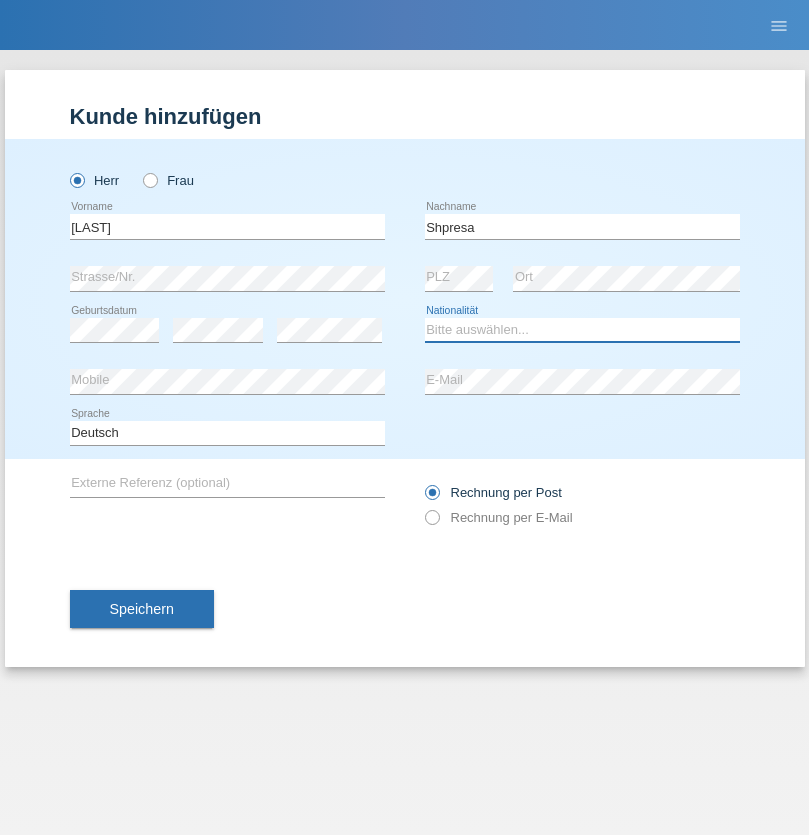 select on "XK" 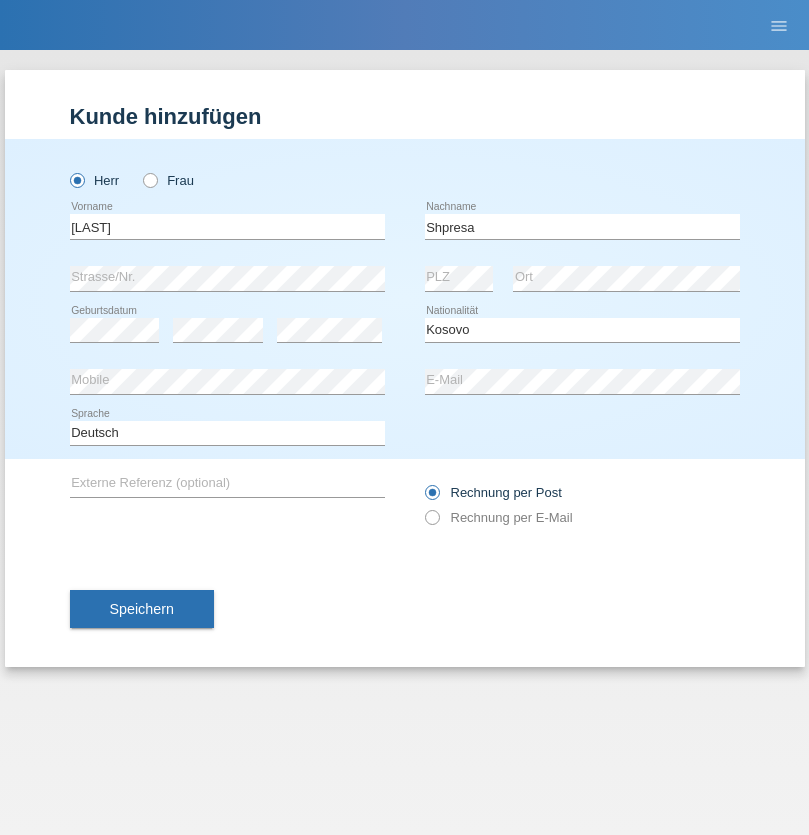 select on "C" 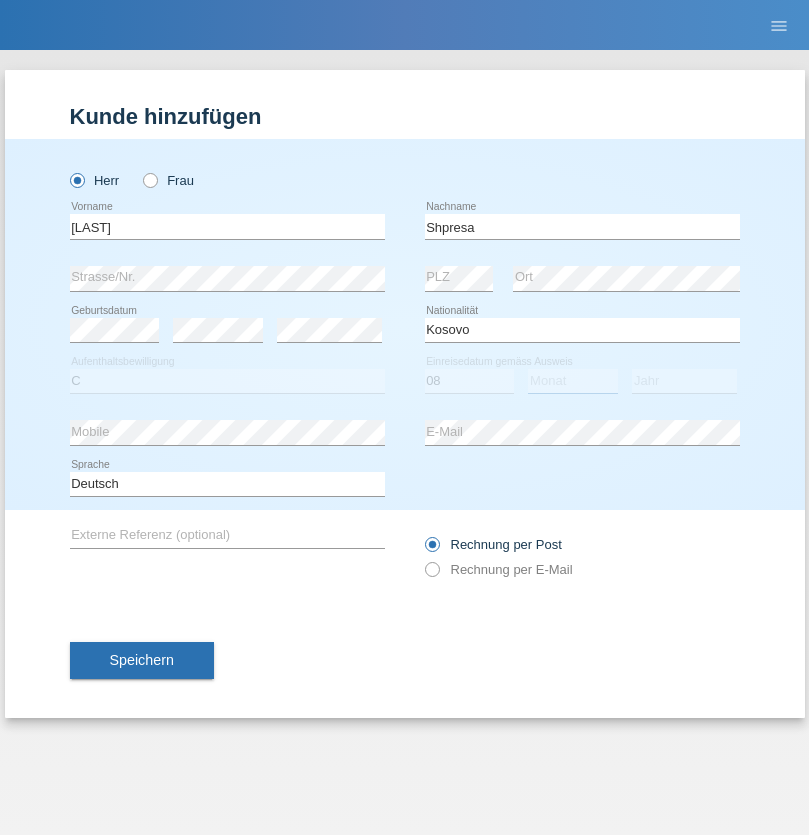 select on "02" 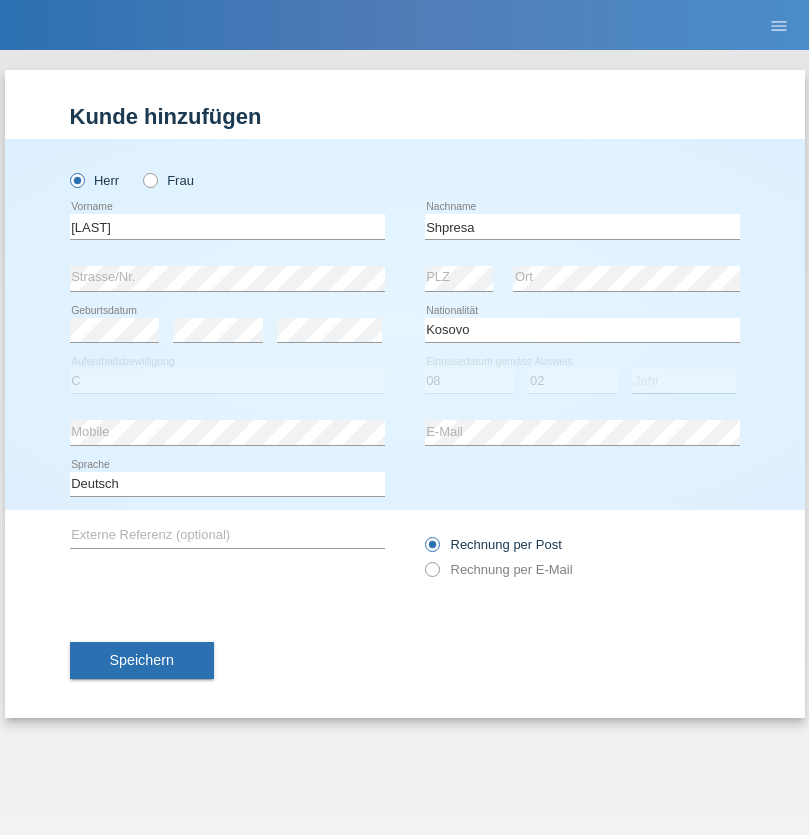 select on "1979" 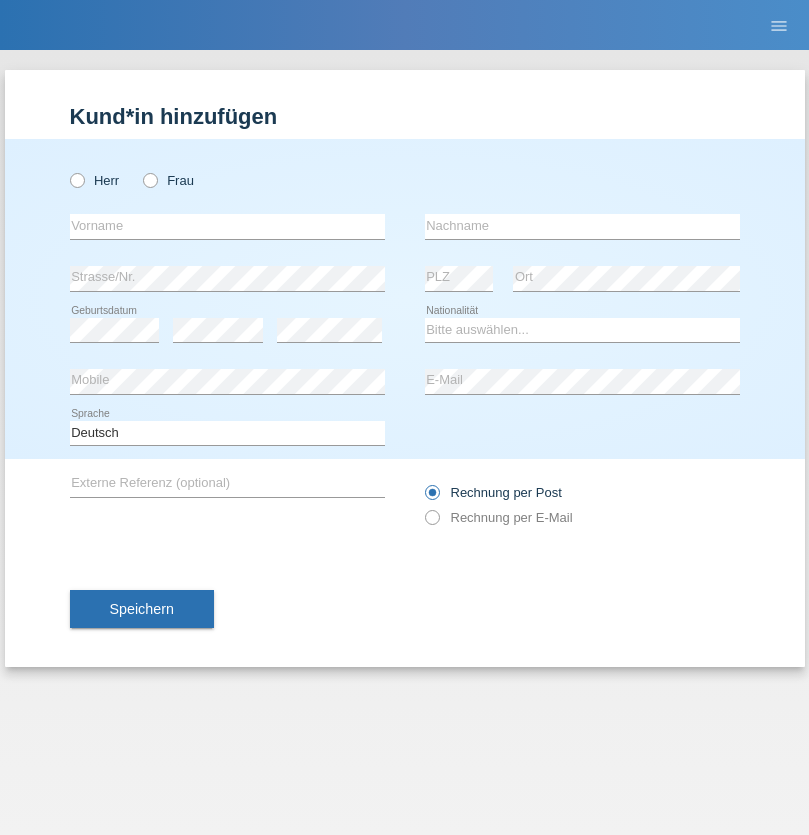 scroll, scrollTop: 0, scrollLeft: 0, axis: both 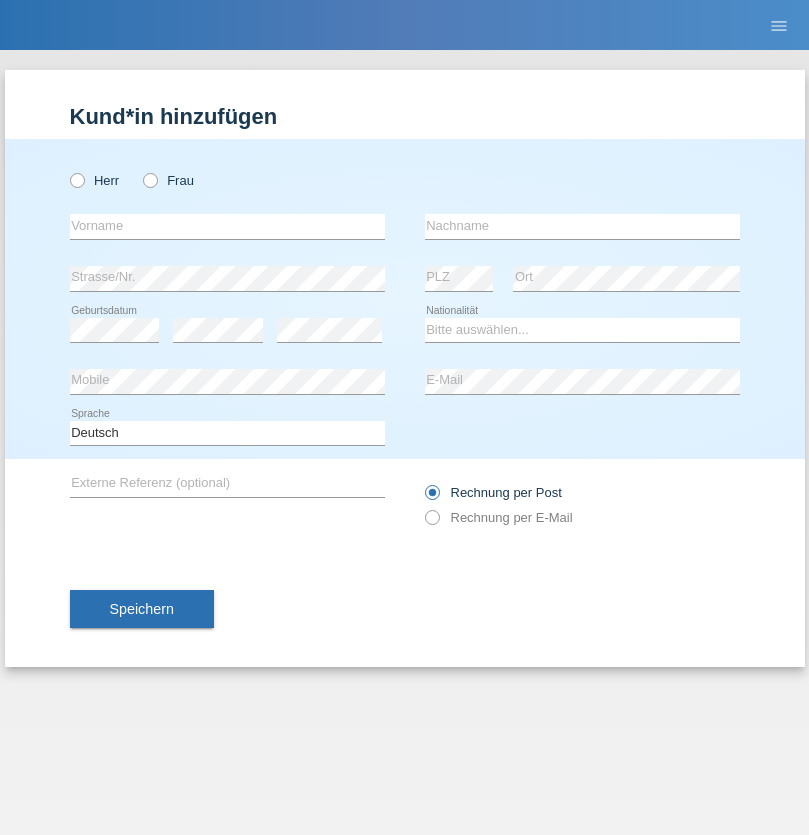 radio on "true" 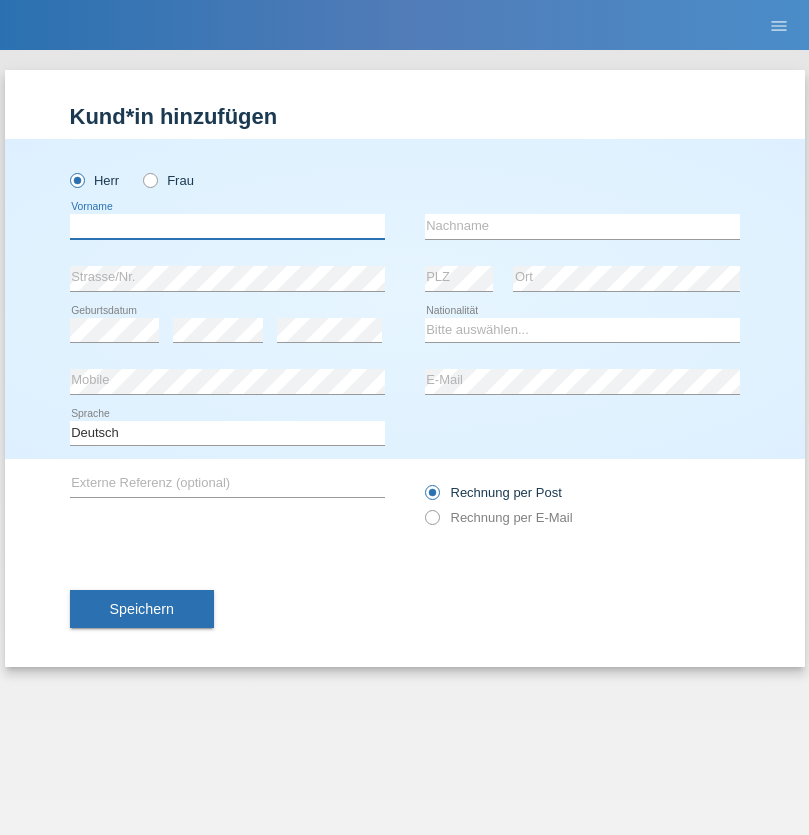 click at bounding box center [227, 226] 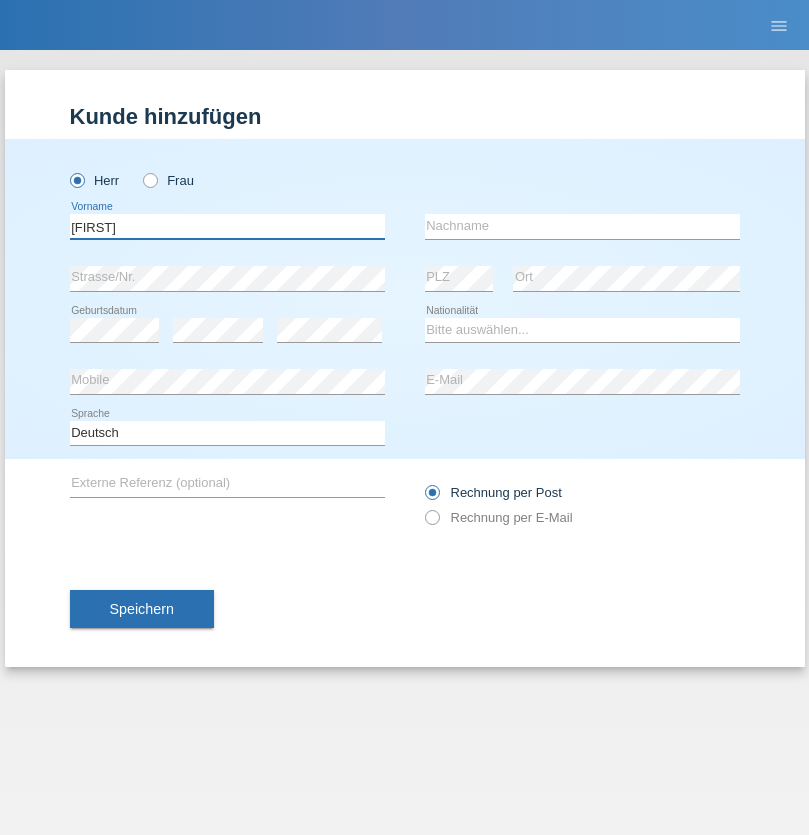 type on "[FIRST]" 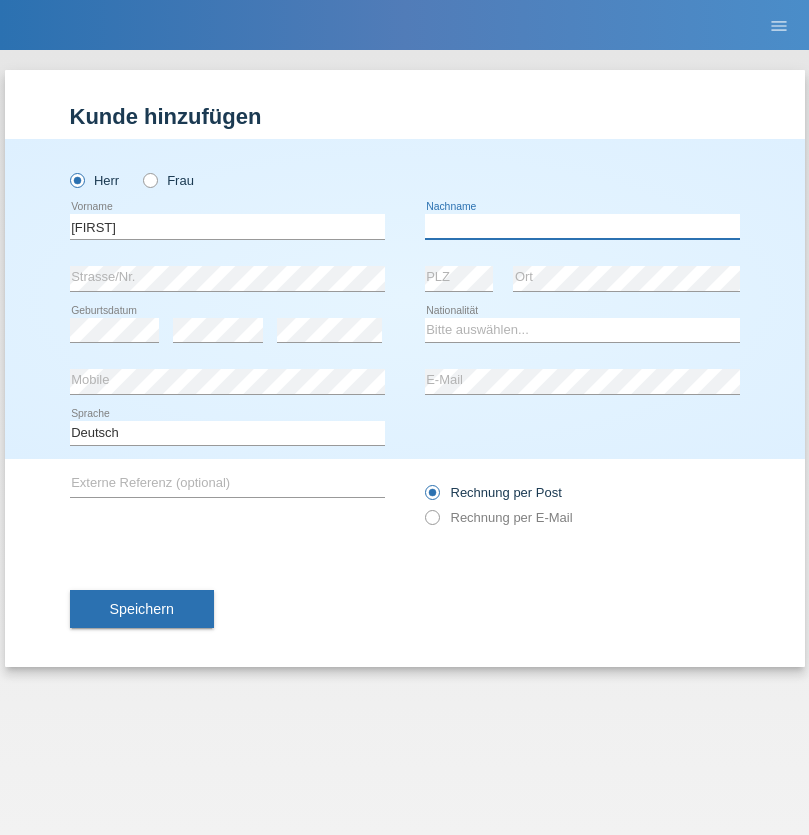 click at bounding box center [582, 226] 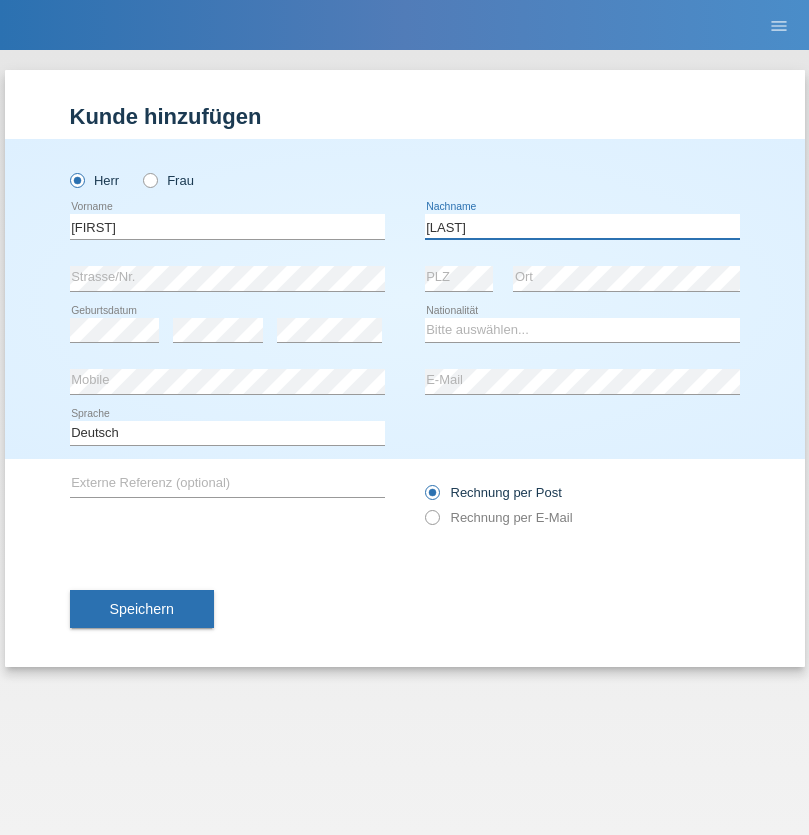 type on "[LAST]" 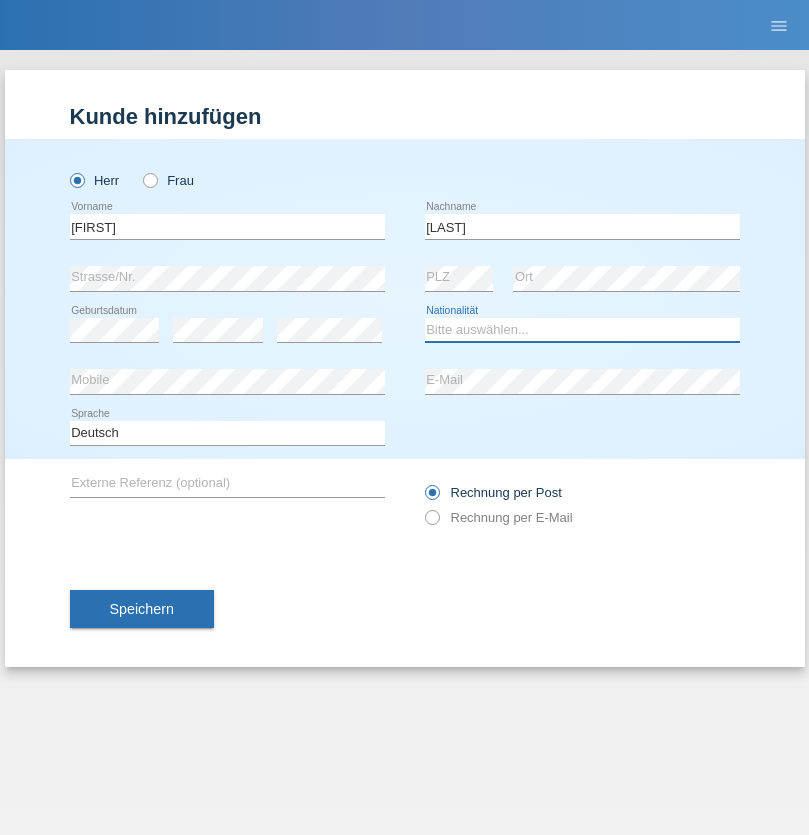 select on "CH" 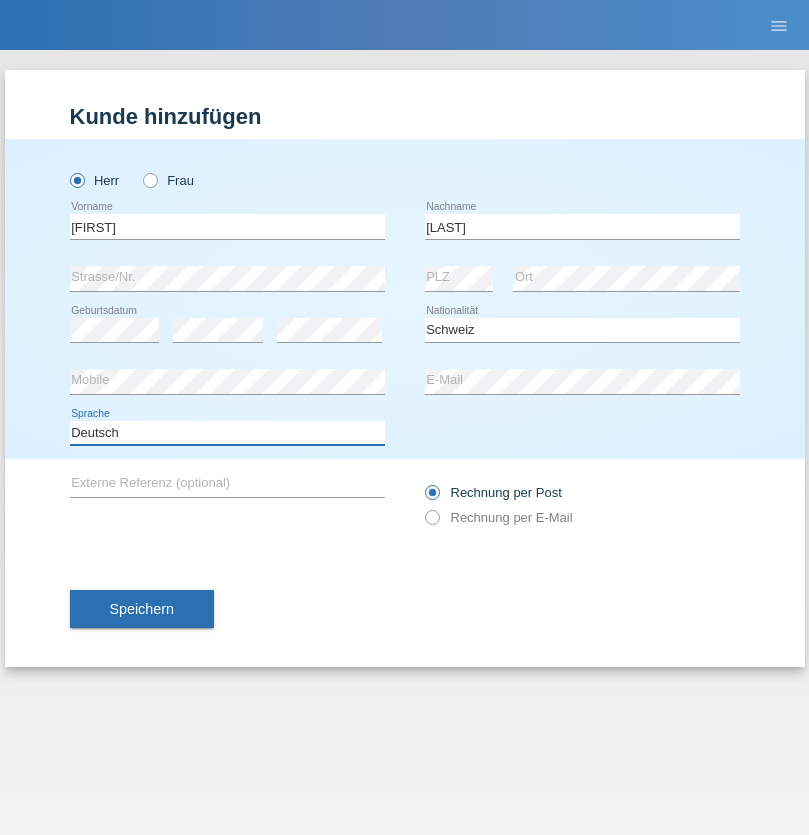 select on "en" 